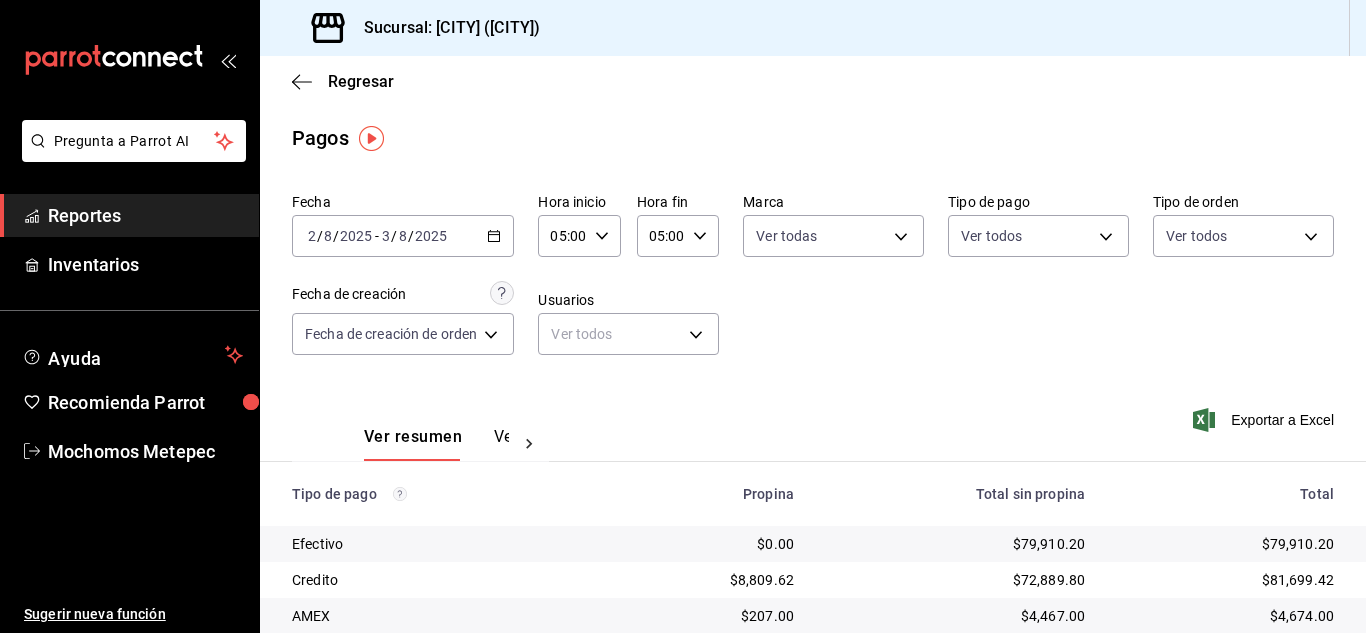 scroll, scrollTop: 0, scrollLeft: 0, axis: both 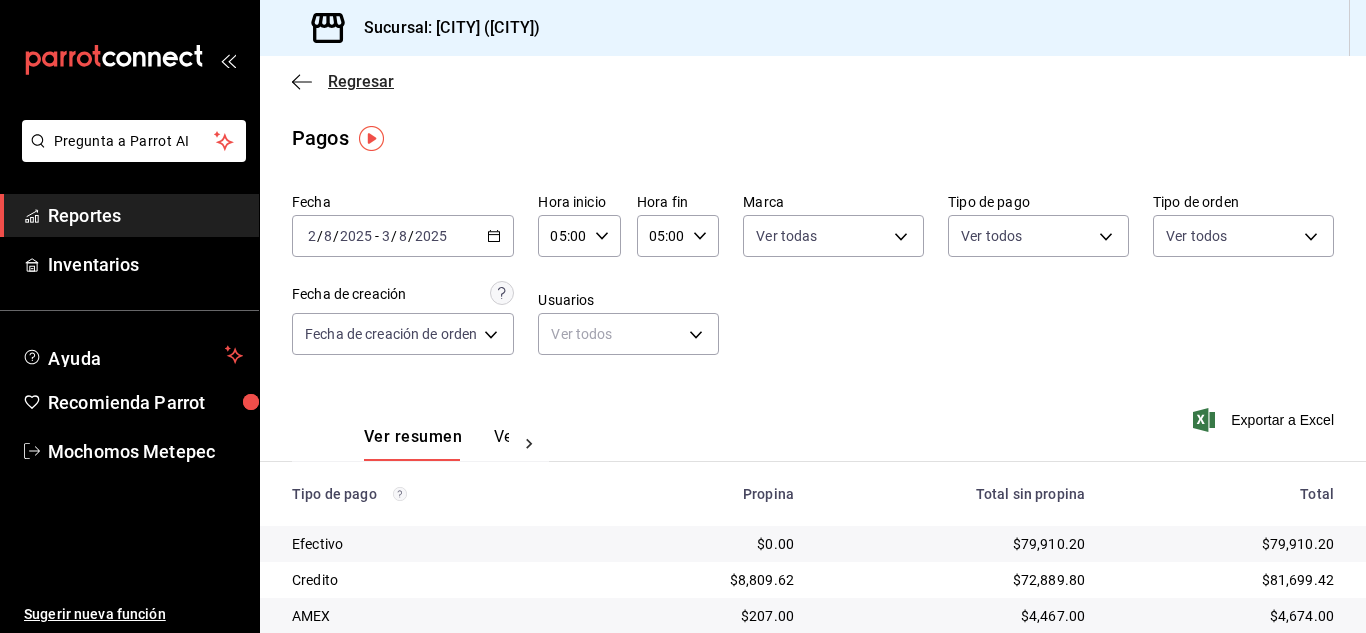 click 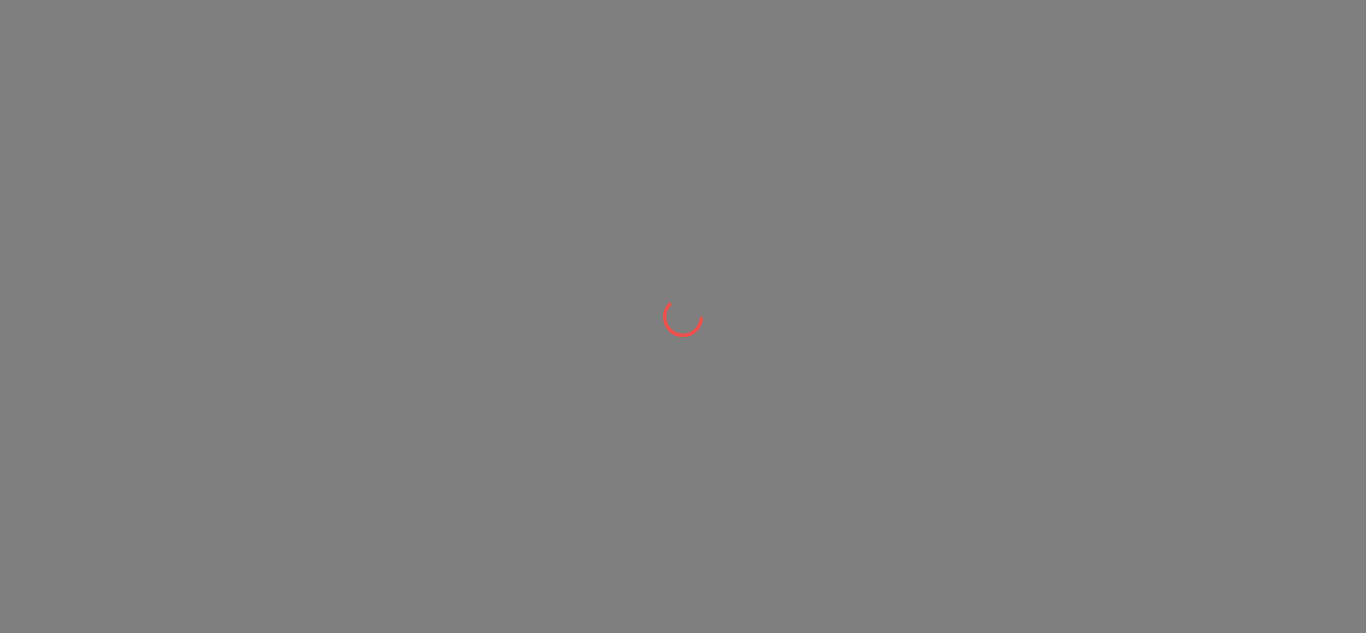 scroll, scrollTop: 0, scrollLeft: 0, axis: both 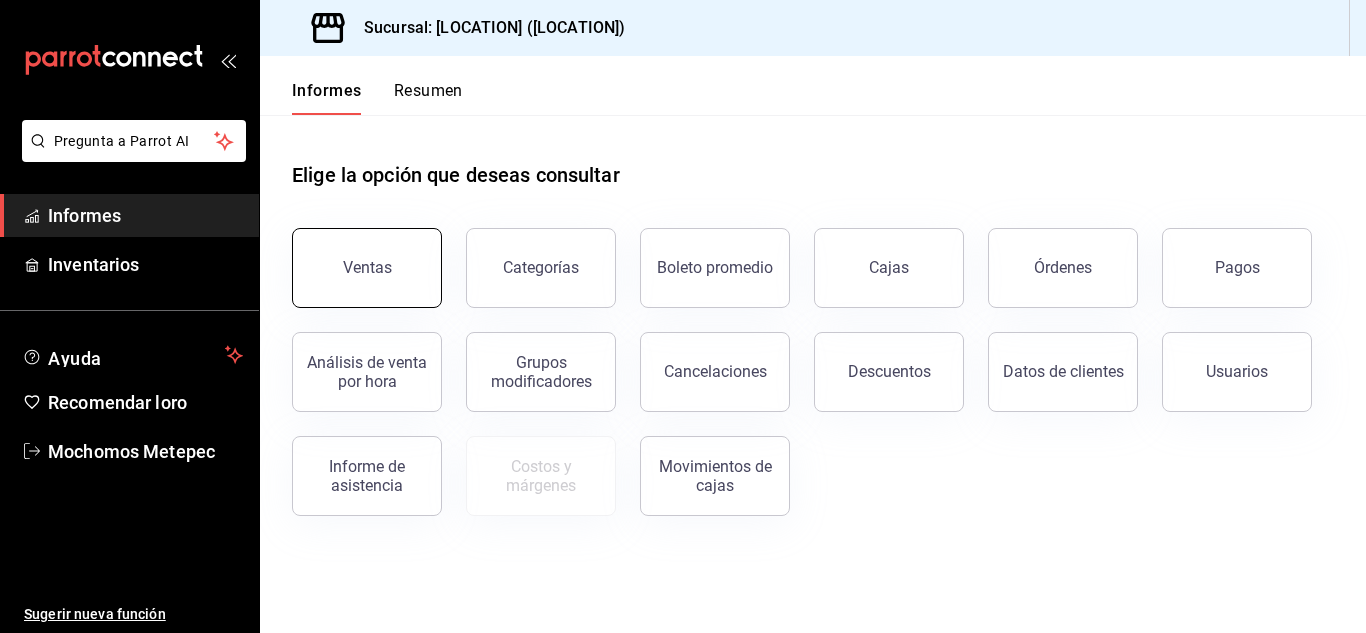 click on "Ventas" at bounding box center (367, 267) 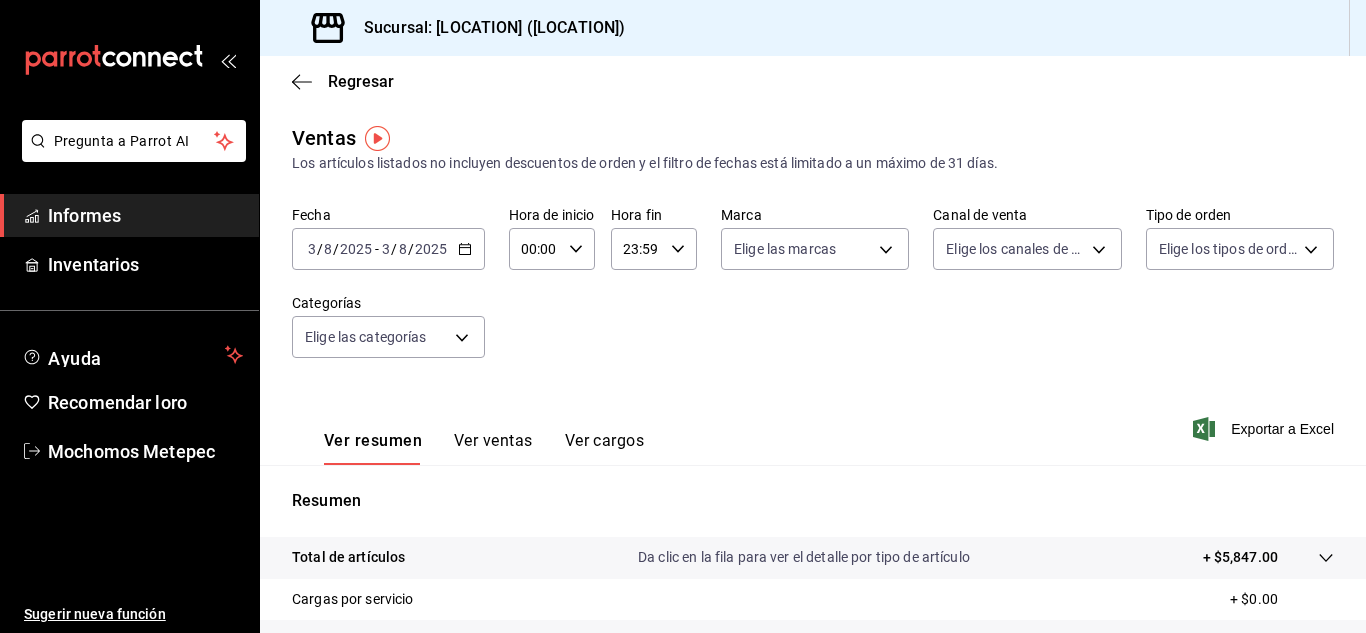 click 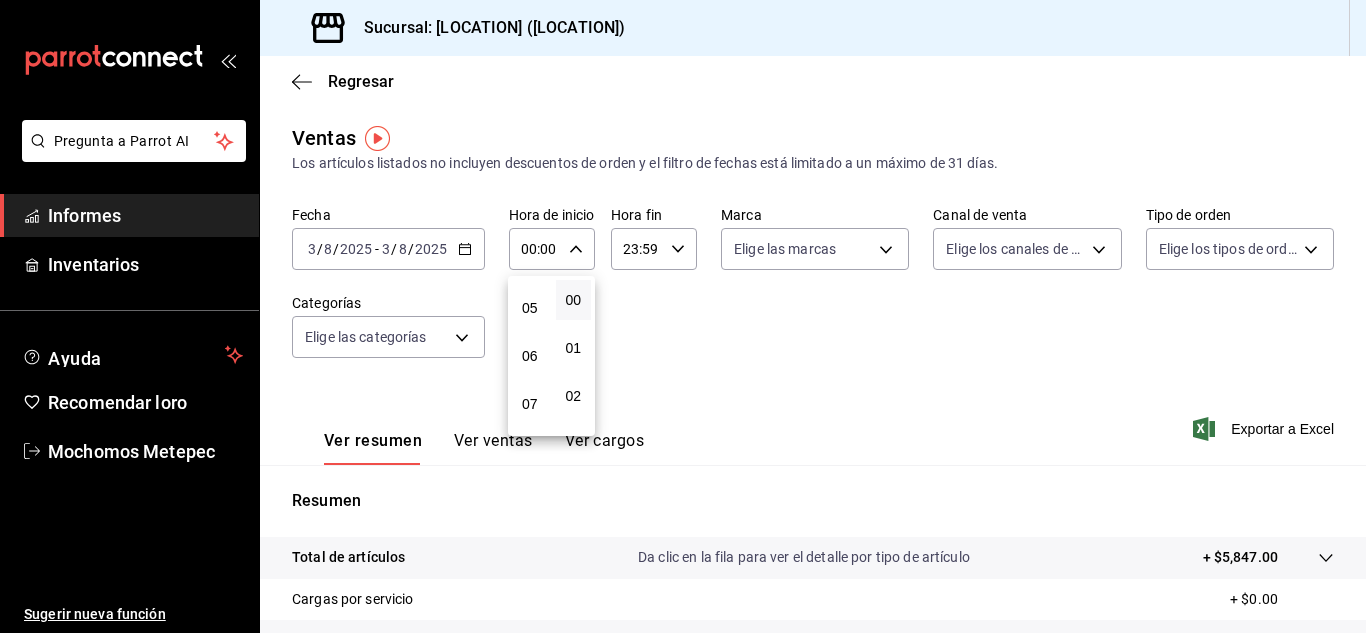 scroll, scrollTop: 232, scrollLeft: 0, axis: vertical 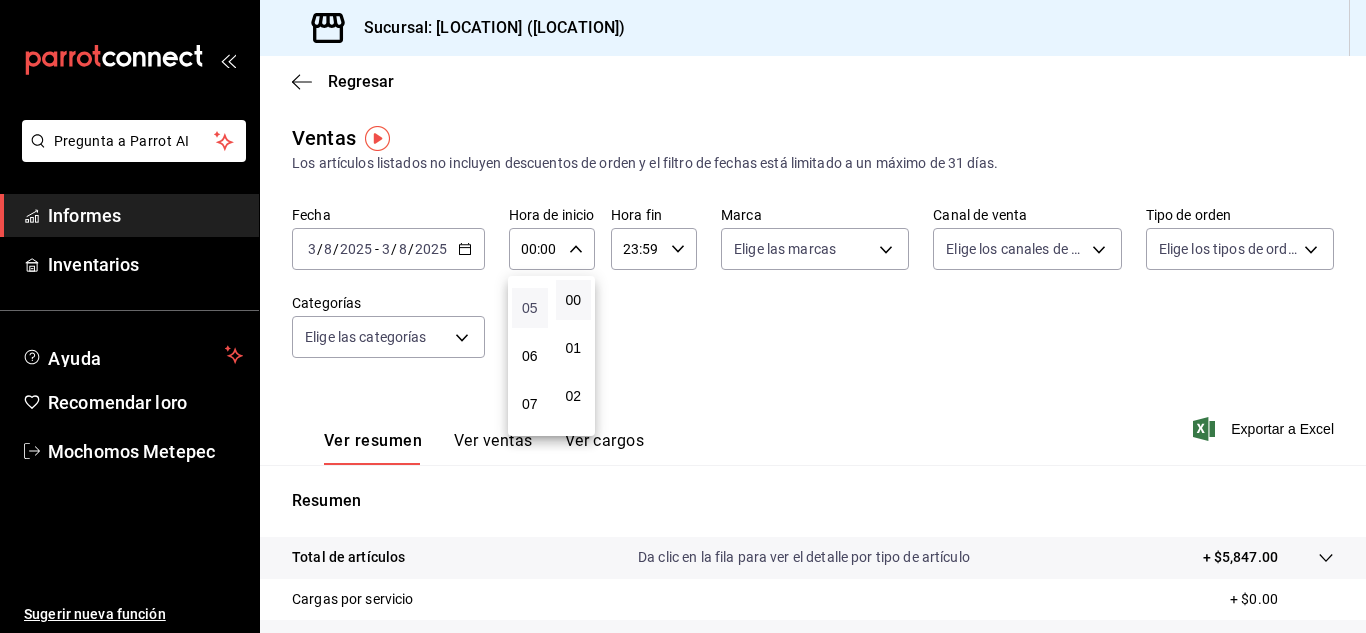 click on "05" at bounding box center (530, 308) 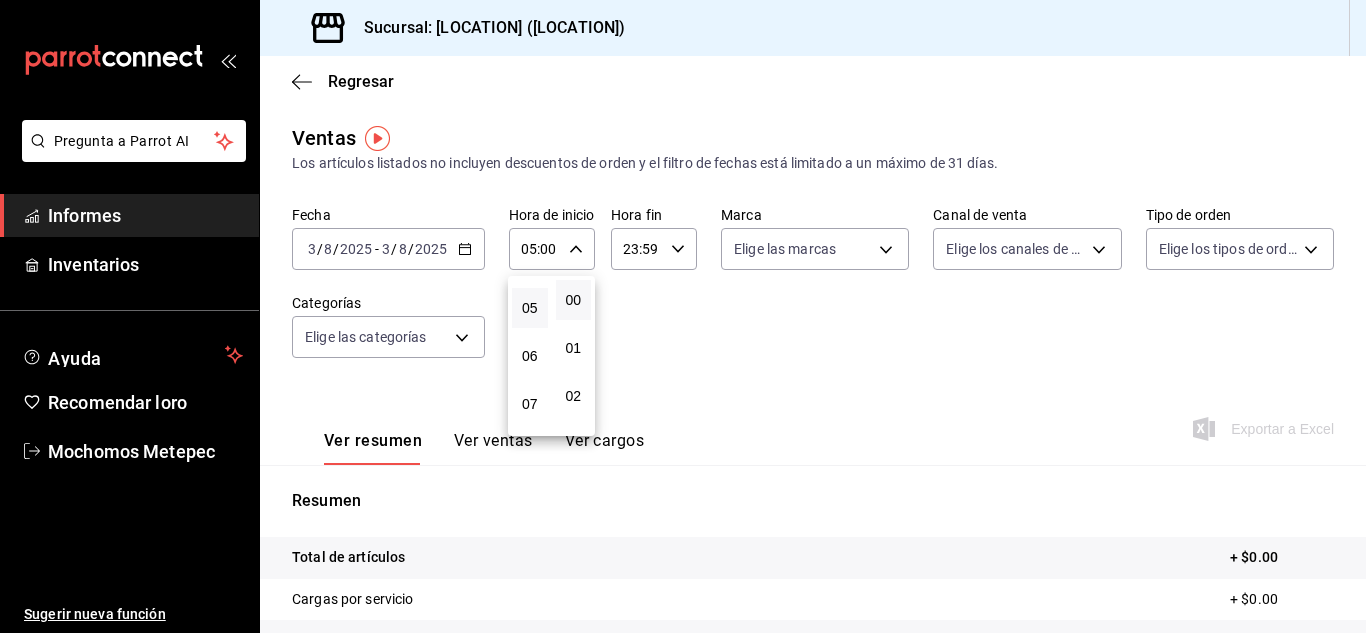 click at bounding box center [683, 316] 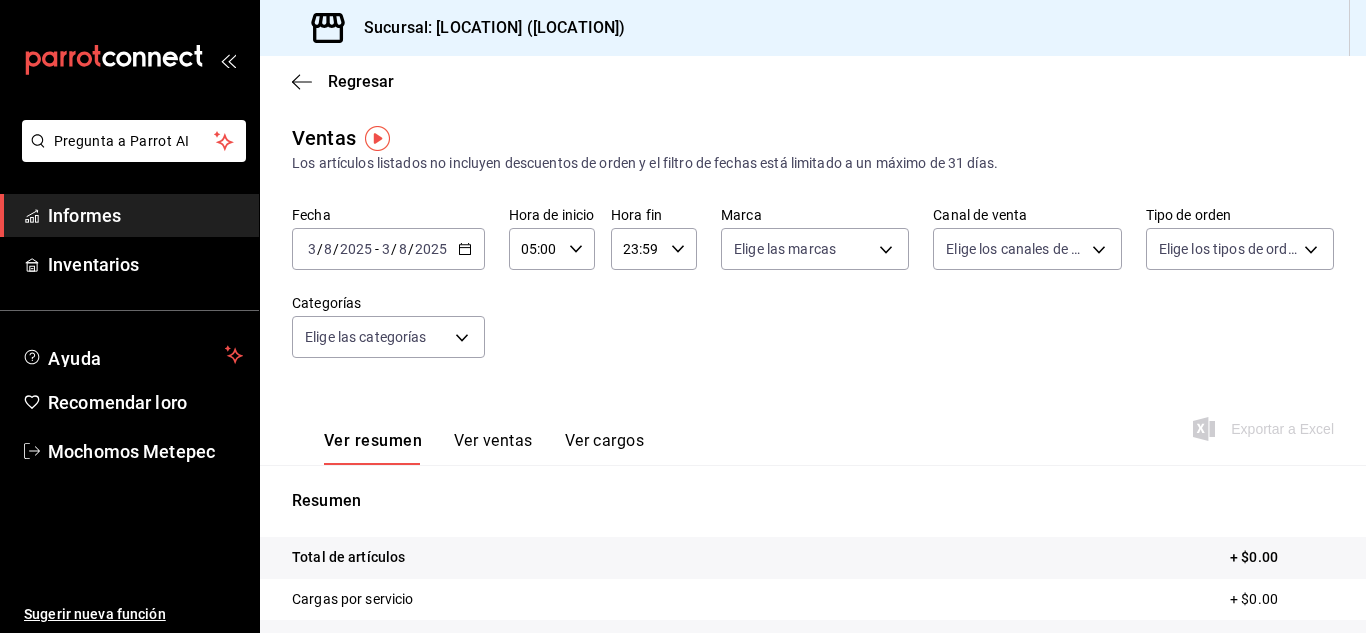 click 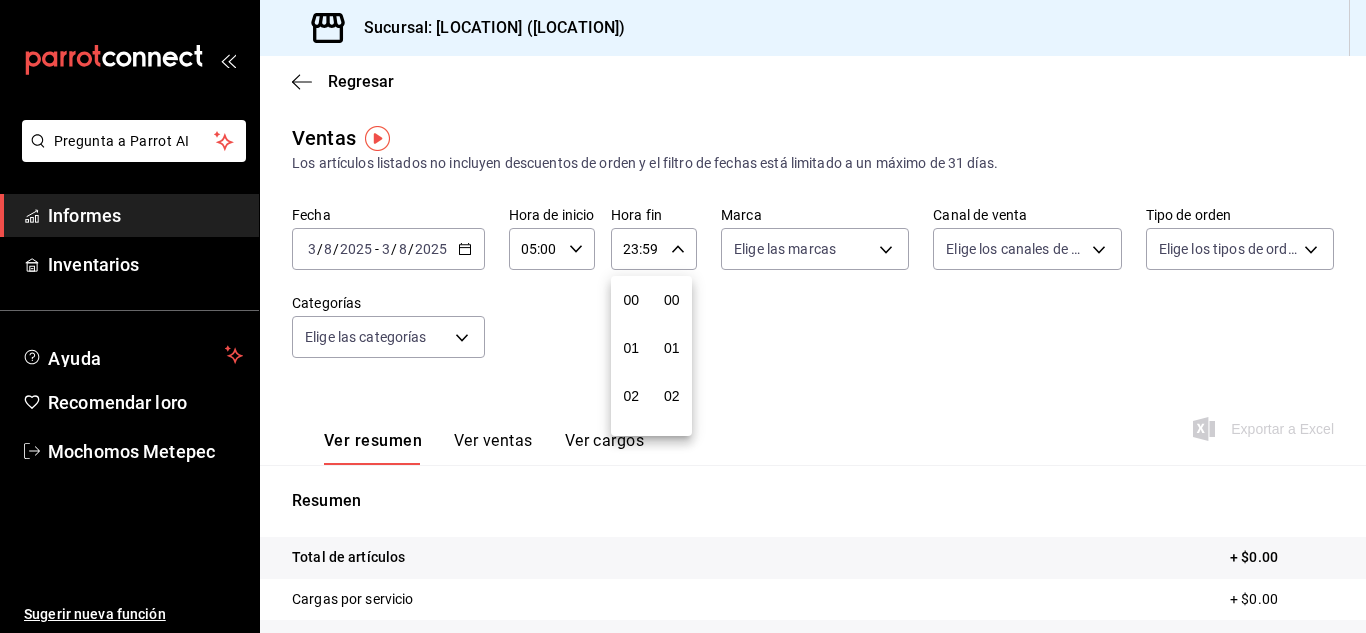 scroll, scrollTop: 992, scrollLeft: 0, axis: vertical 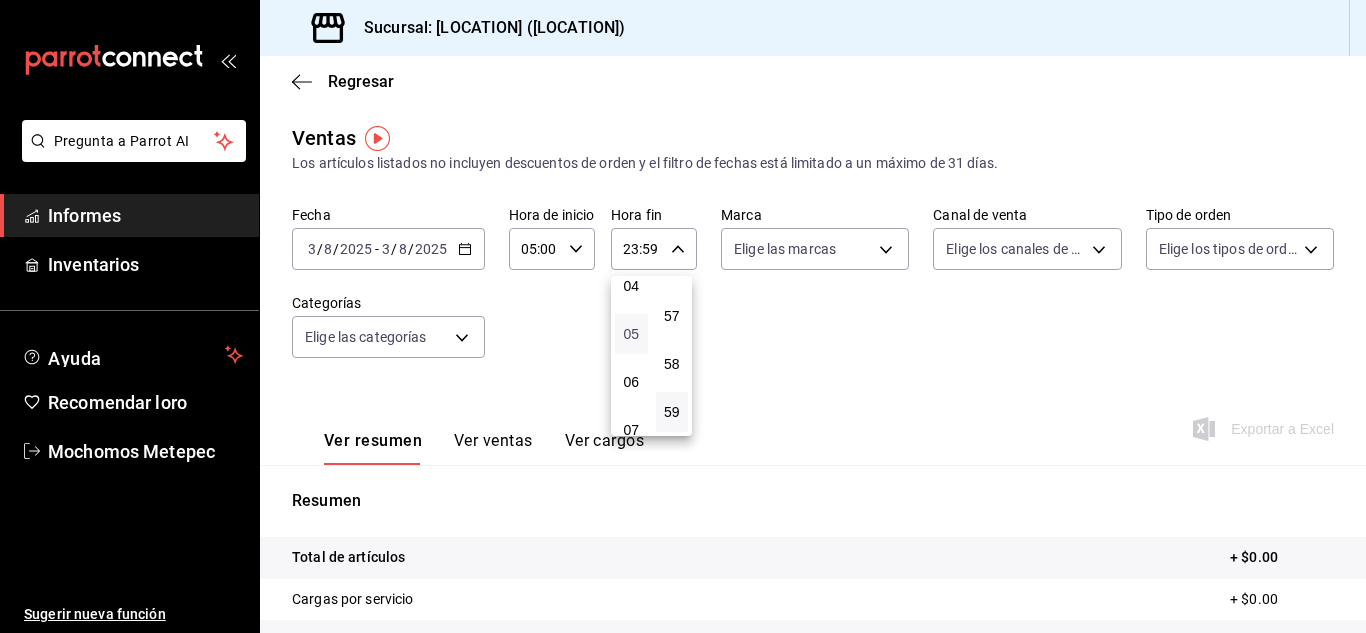 click on "05" at bounding box center [631, 334] 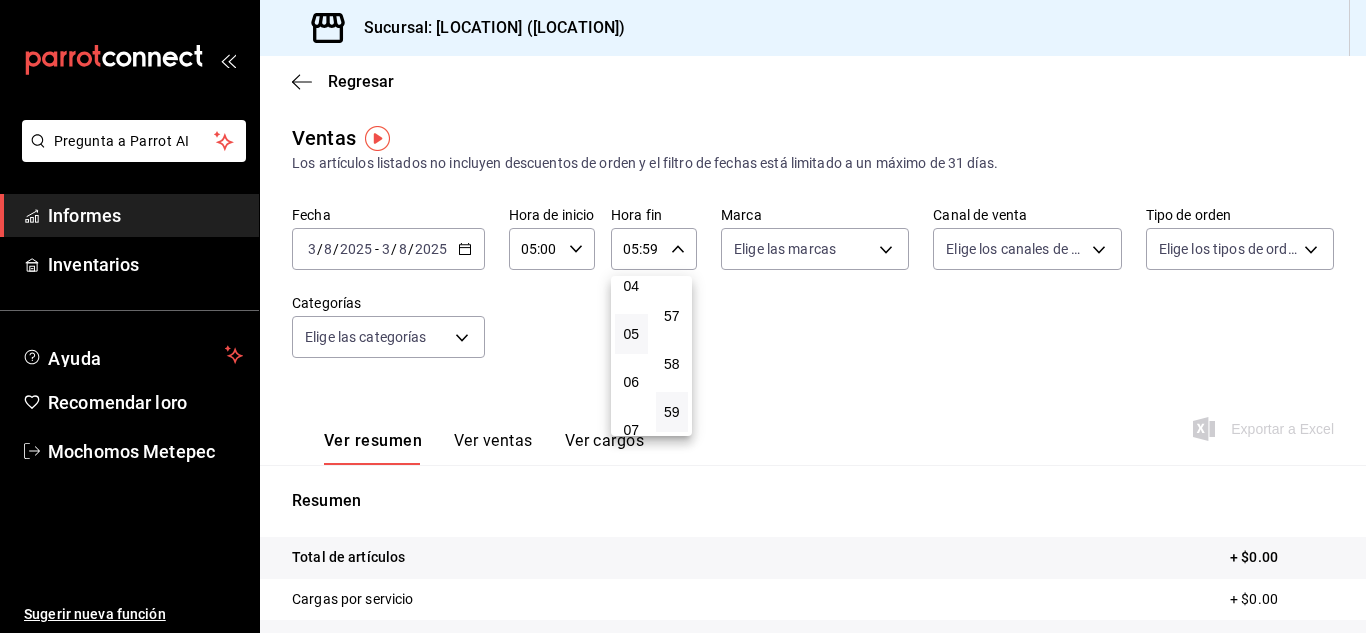 click at bounding box center (683, 316) 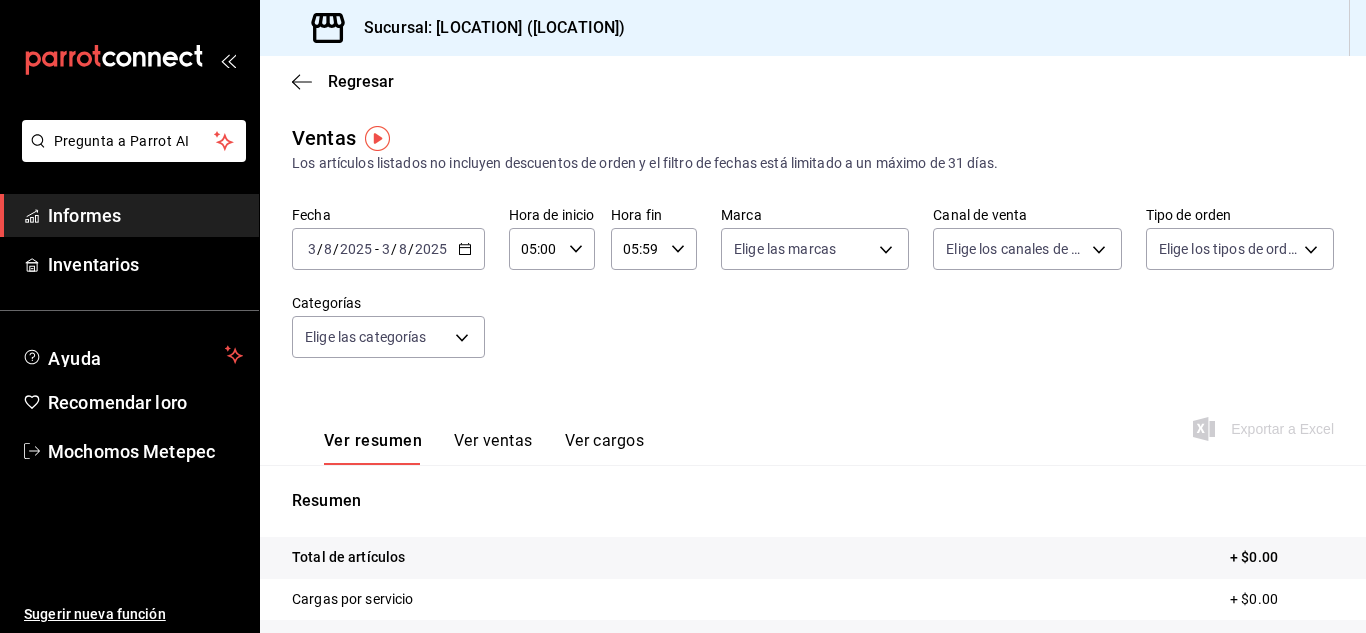click 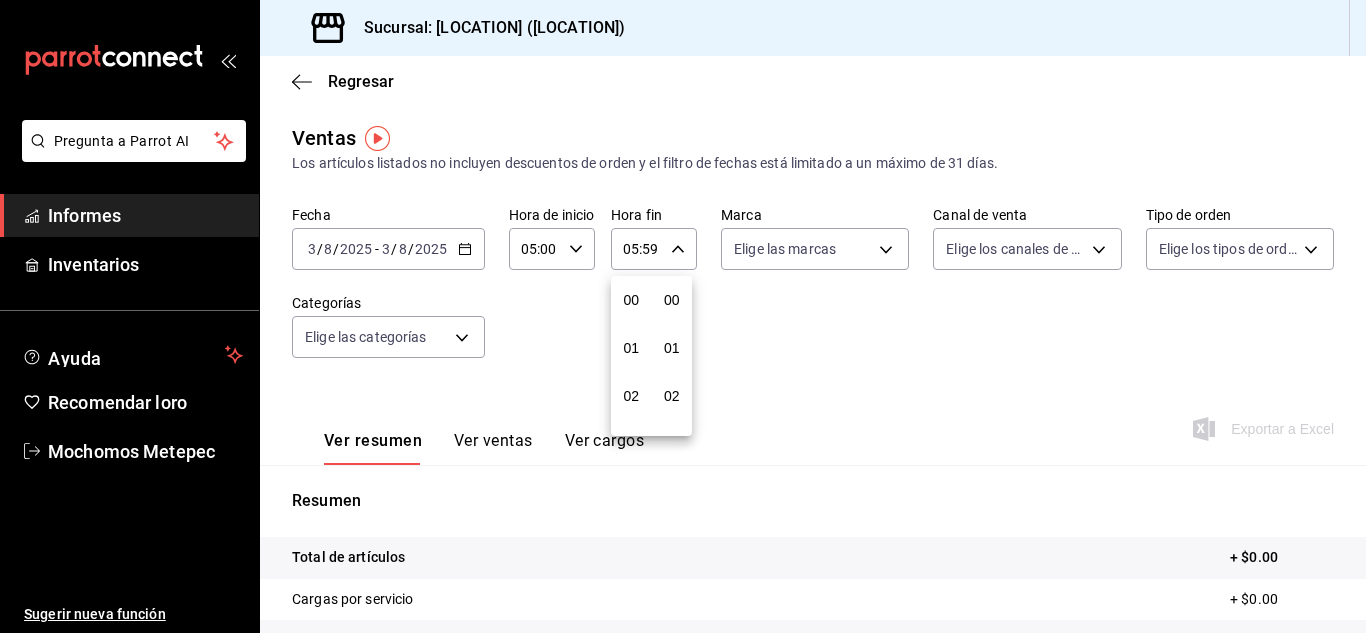 scroll, scrollTop: 240, scrollLeft: 0, axis: vertical 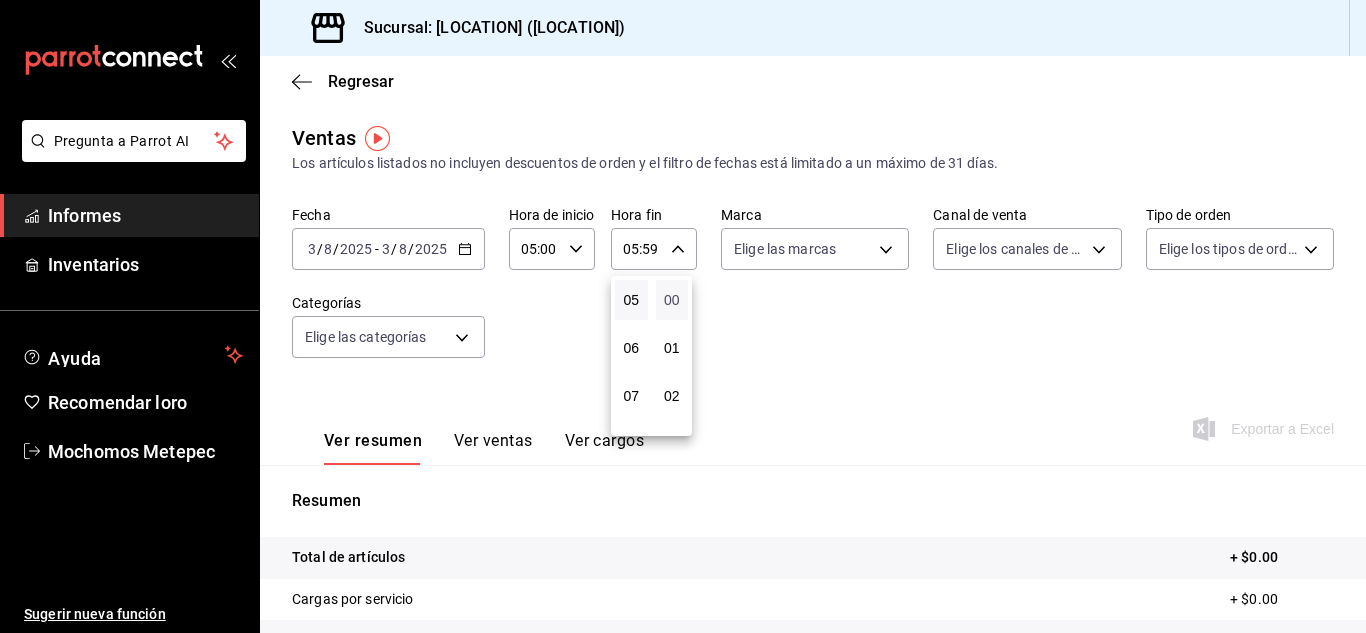 click on "00" at bounding box center [672, 300] 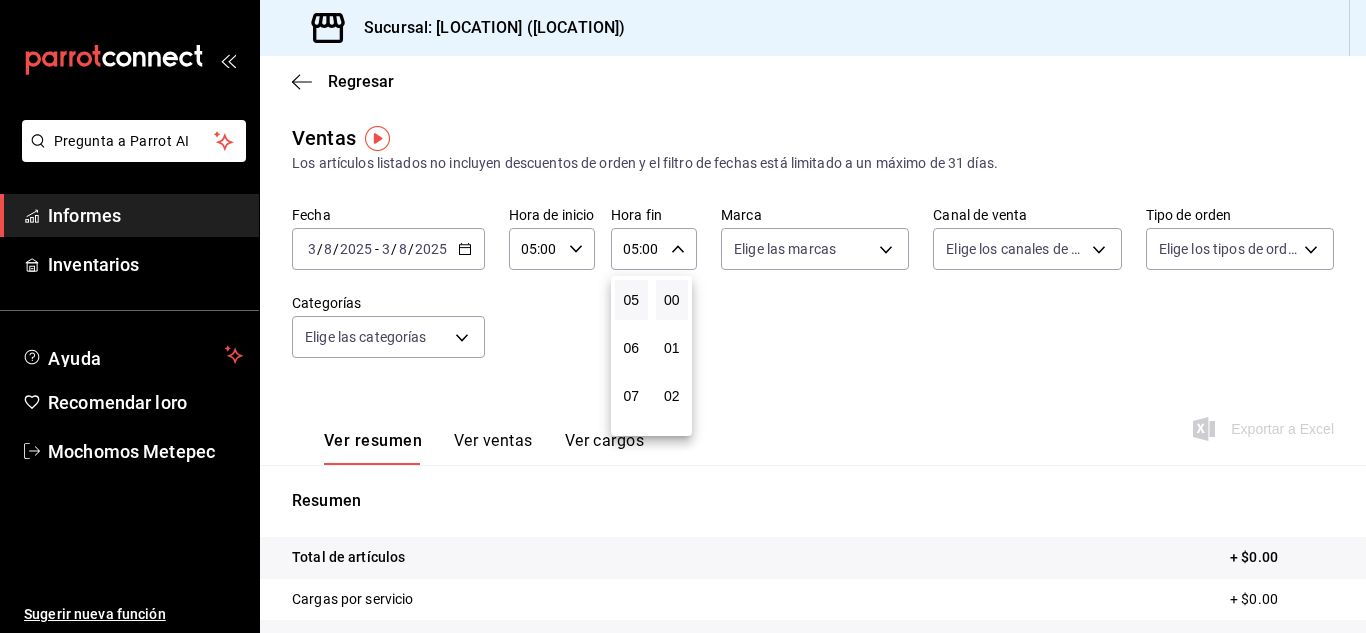 click at bounding box center (683, 316) 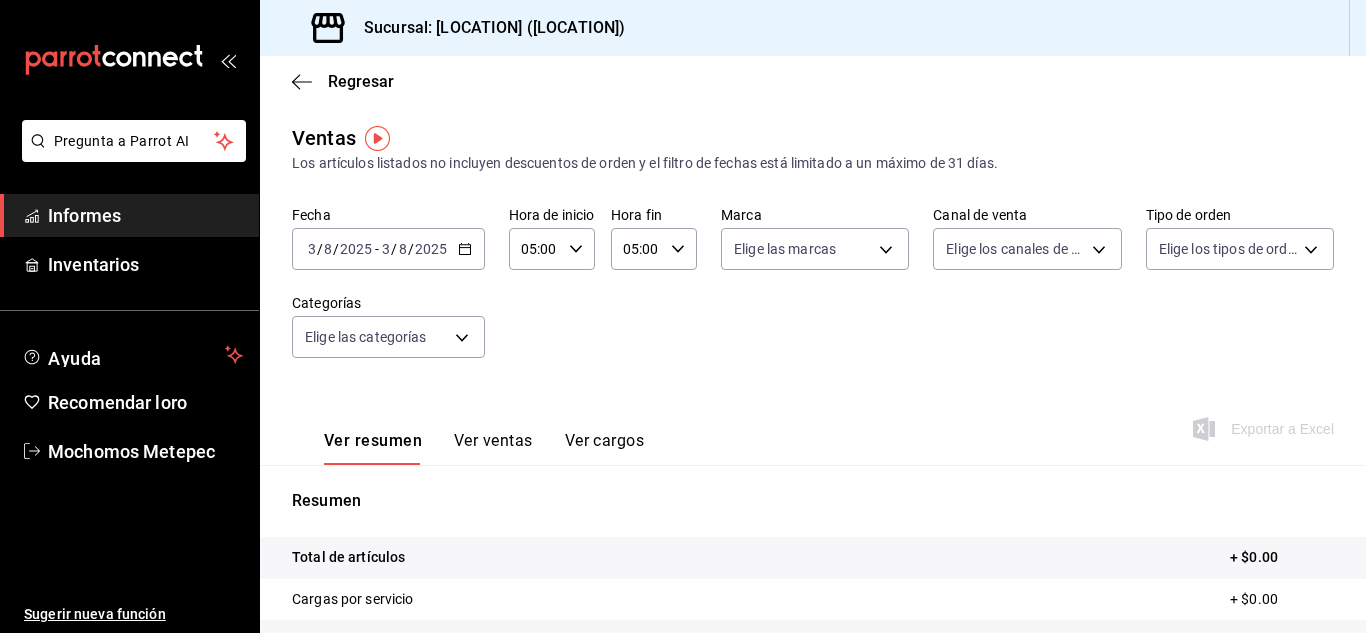 click 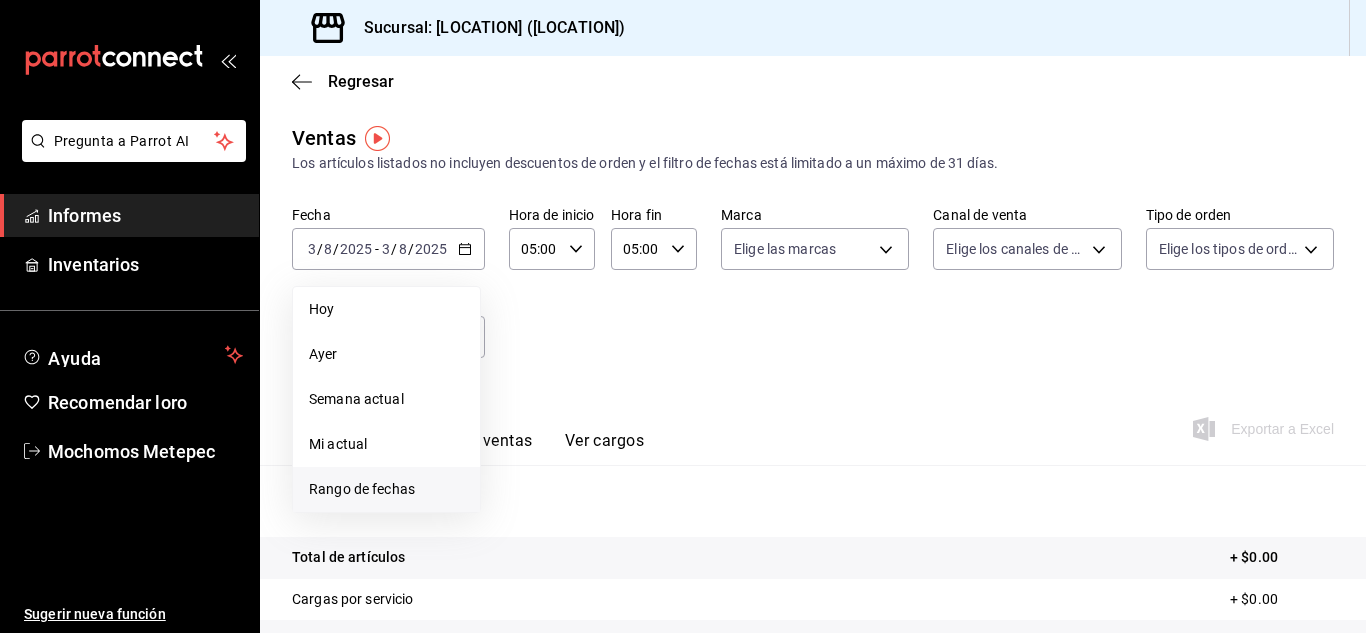 click on "Rango de fechas" at bounding box center (362, 489) 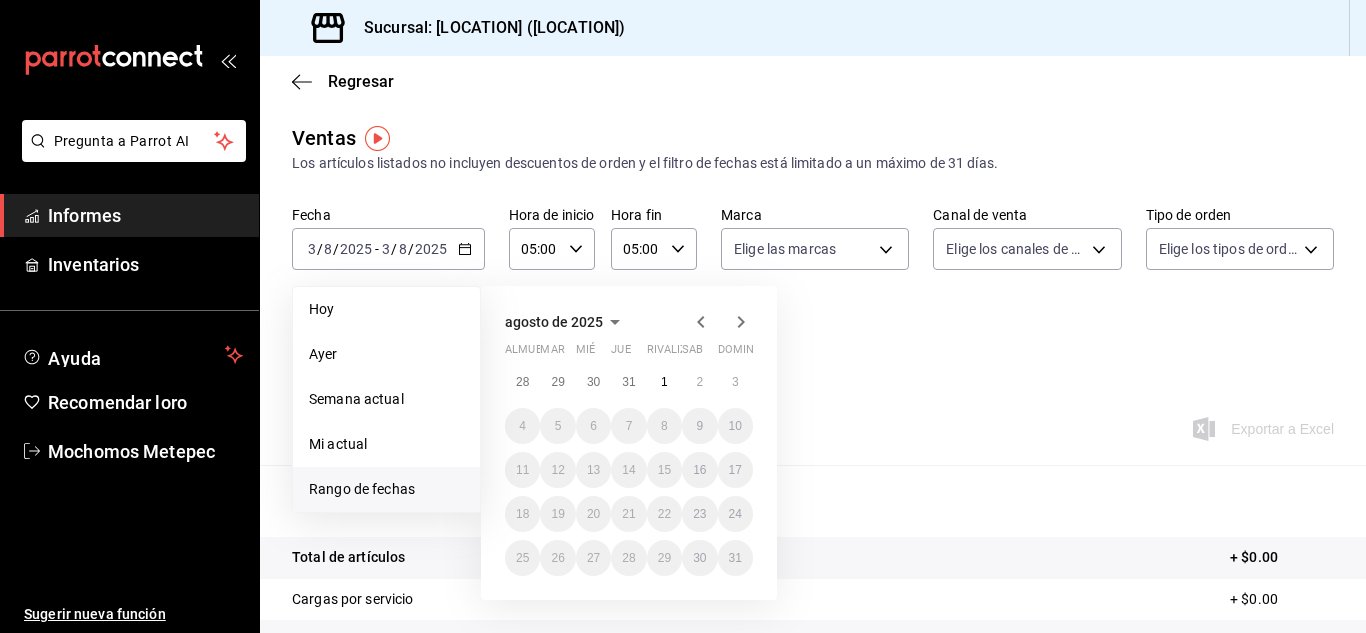 click 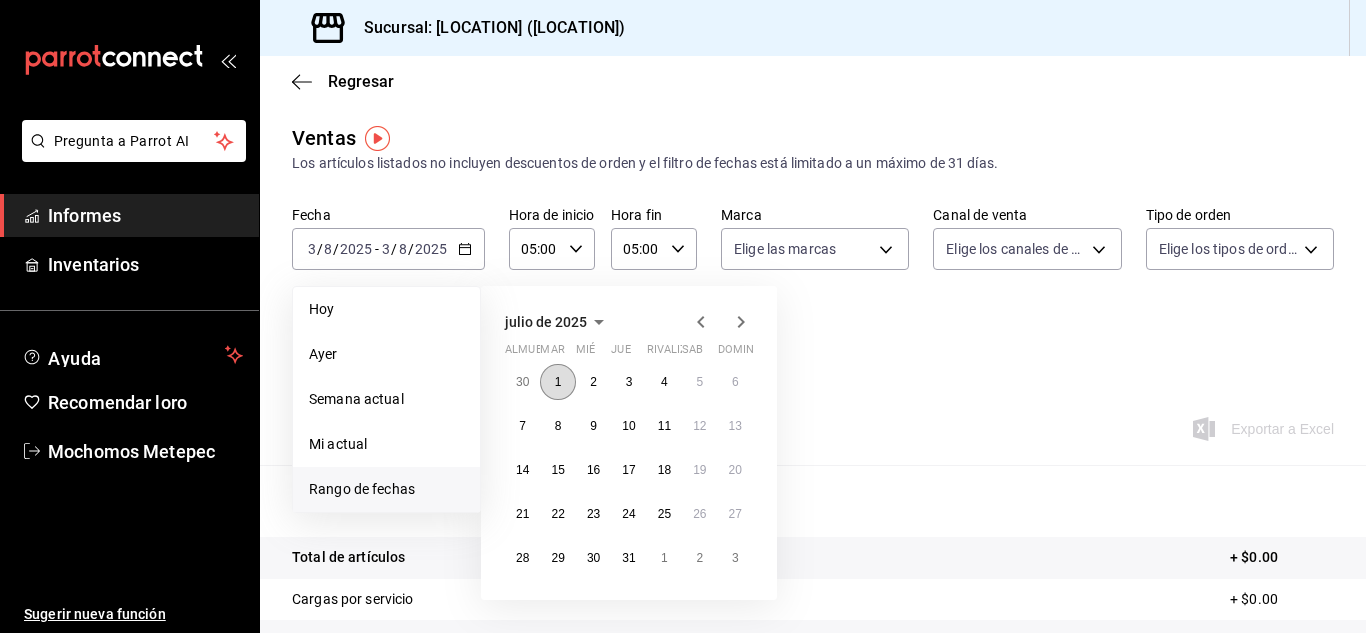 click on "1" at bounding box center (558, 382) 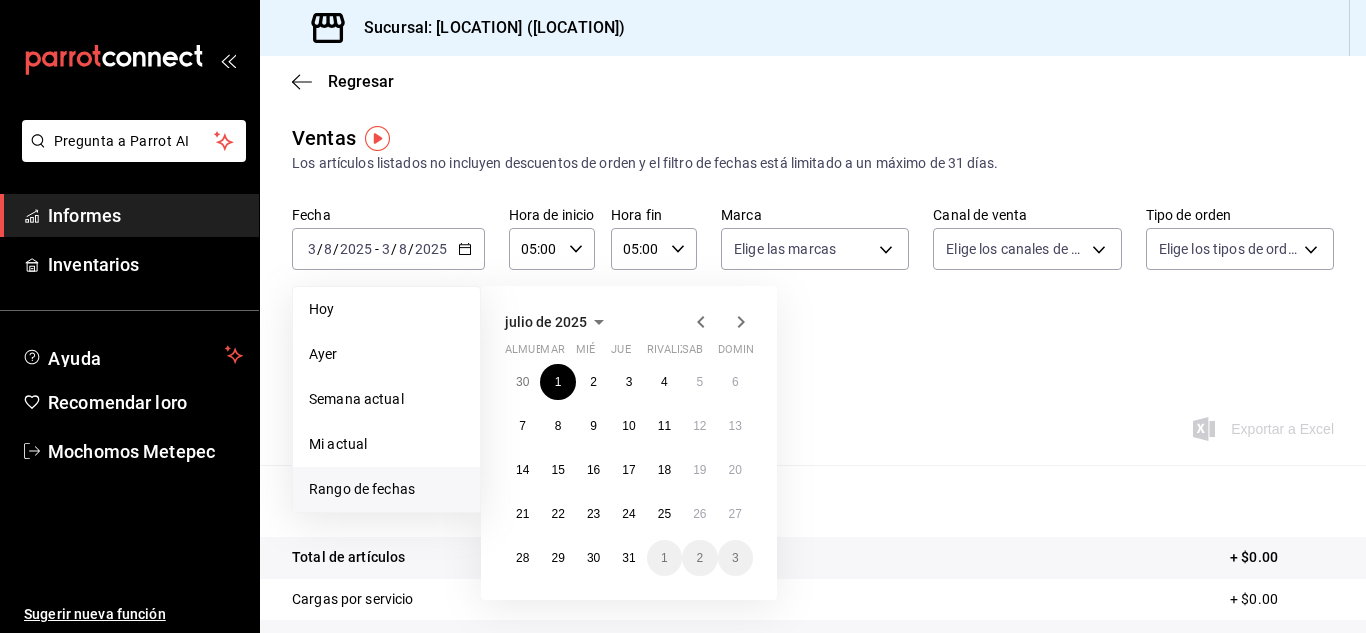 click 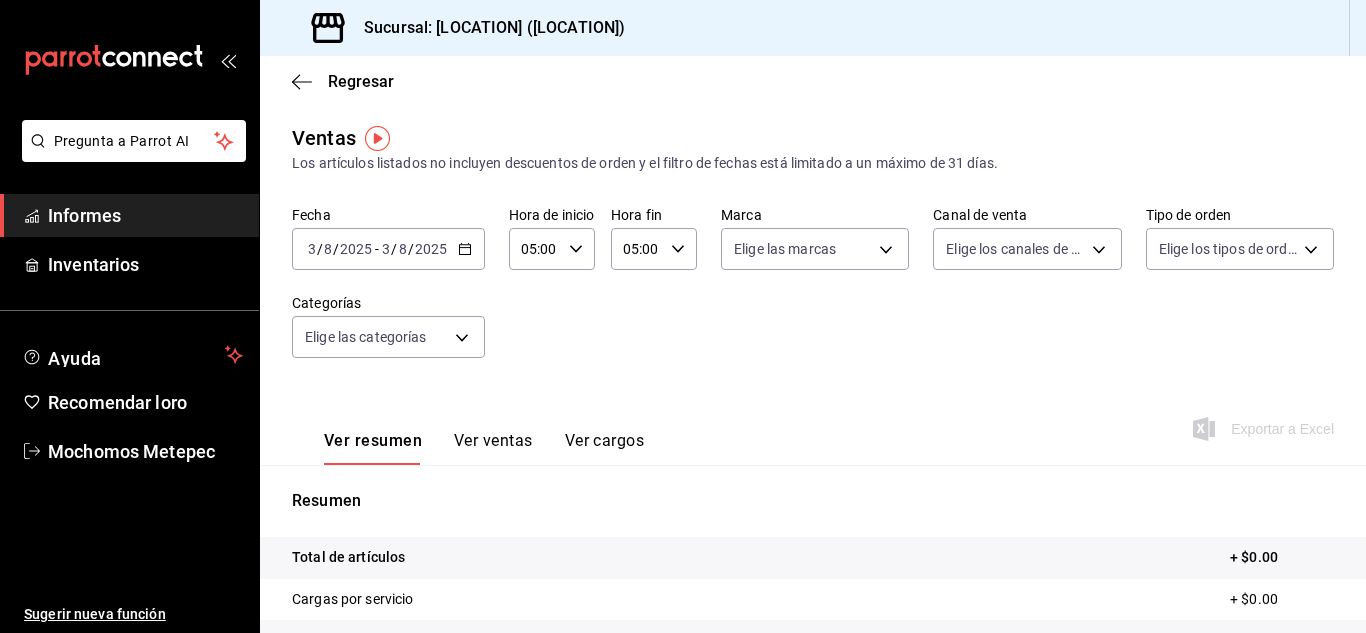click 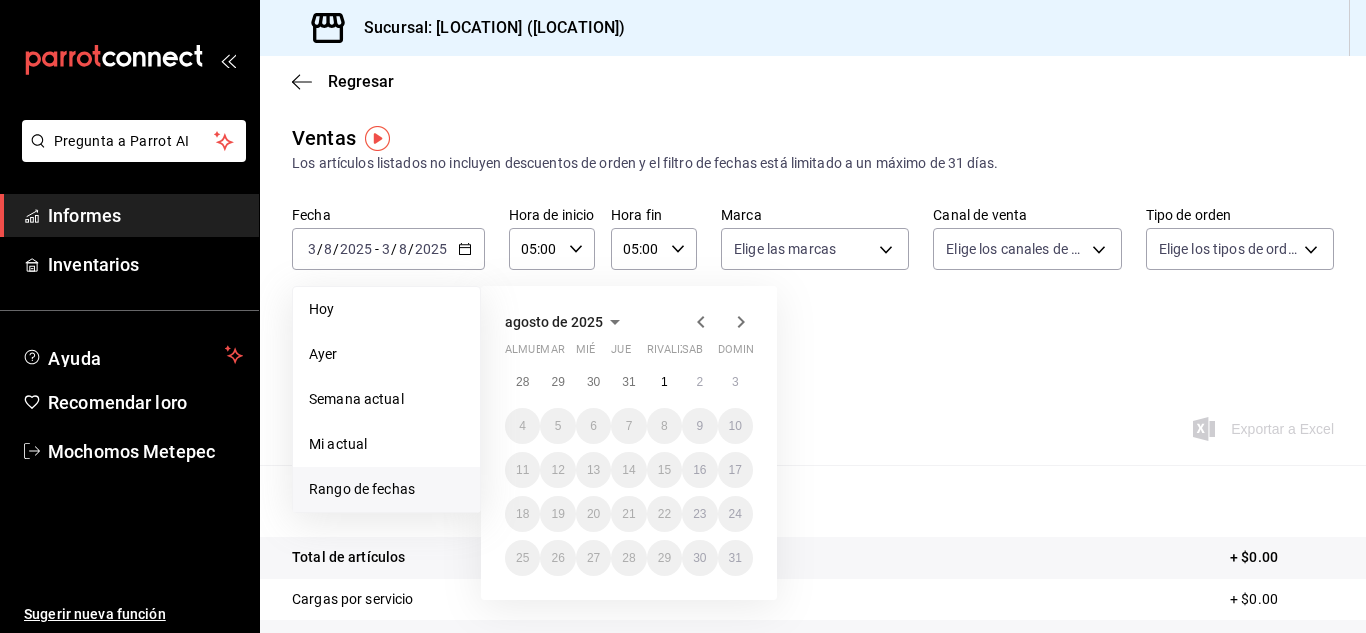 click on "Rango de fechas" at bounding box center [362, 489] 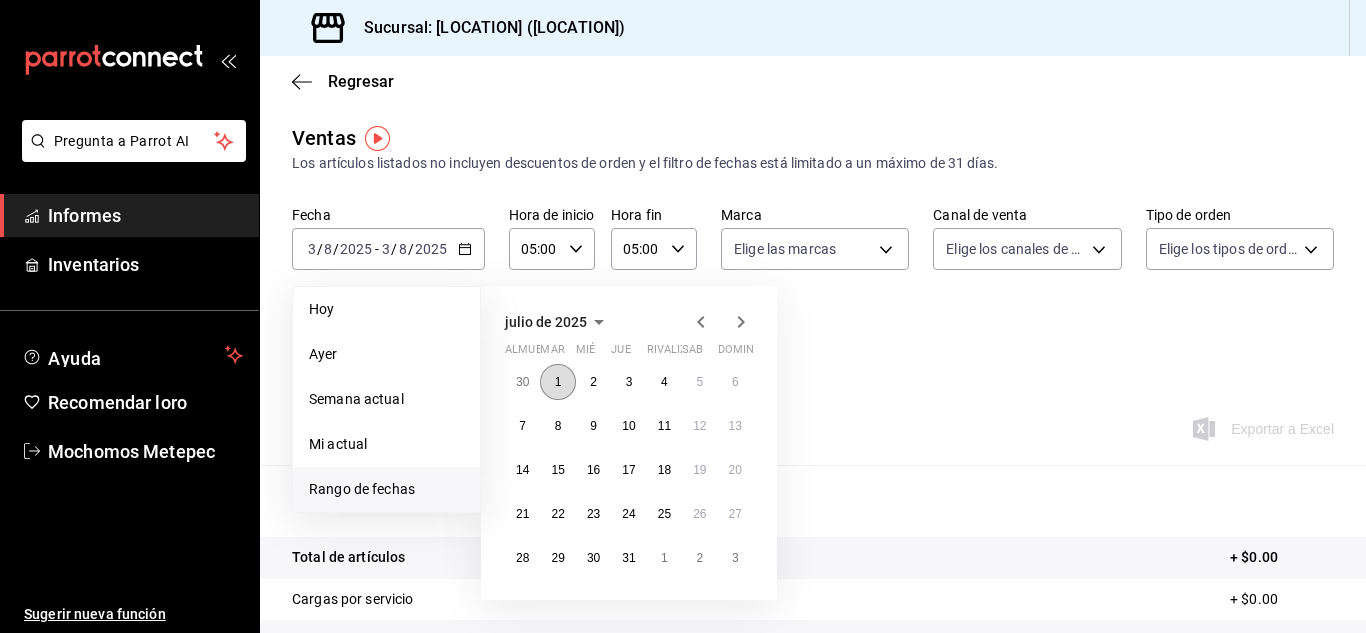 click on "1" at bounding box center (558, 382) 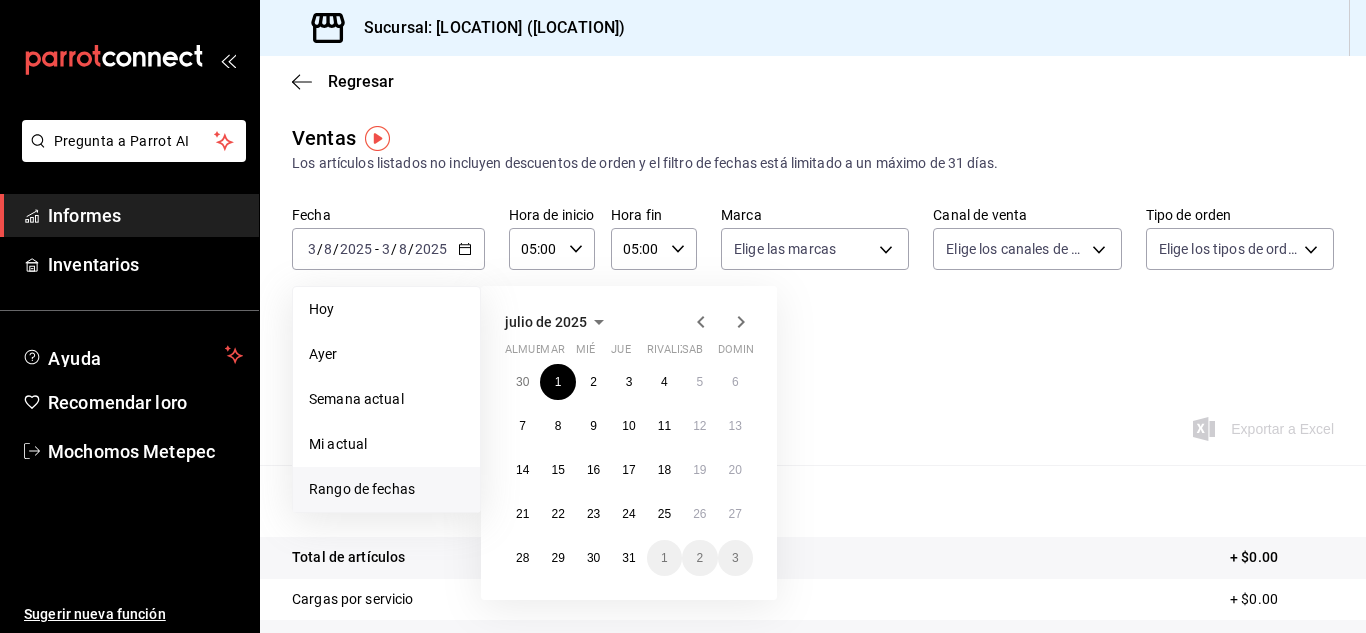 click 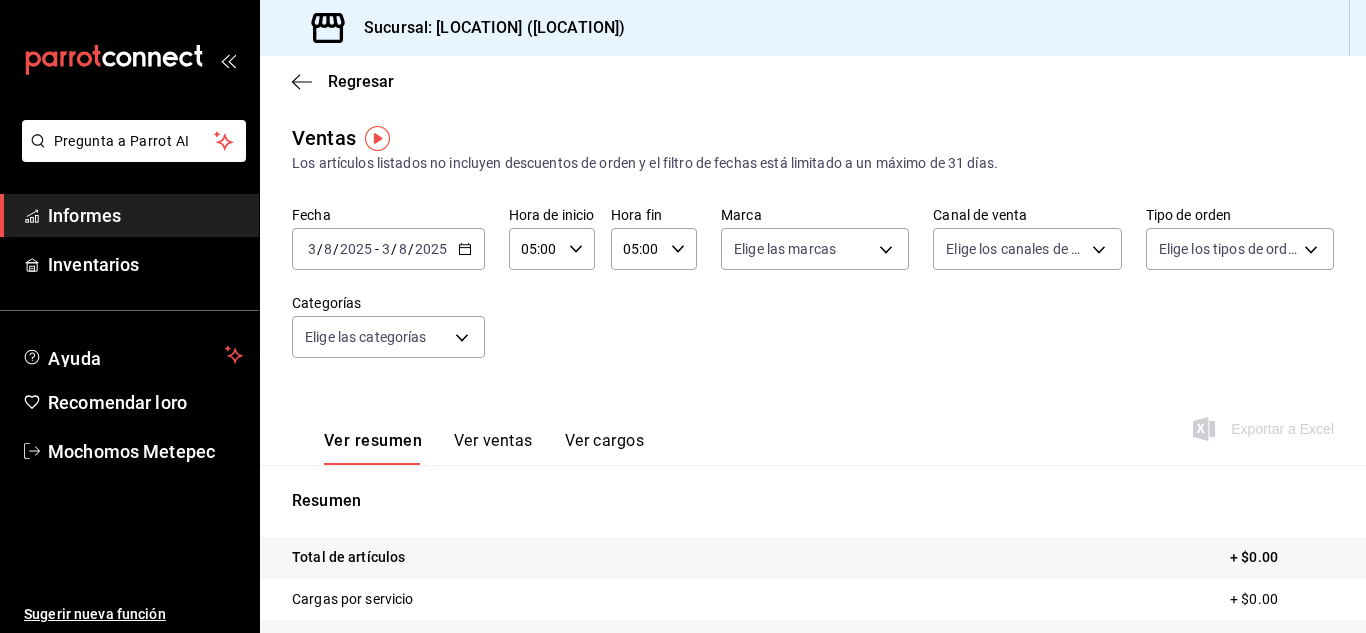 click 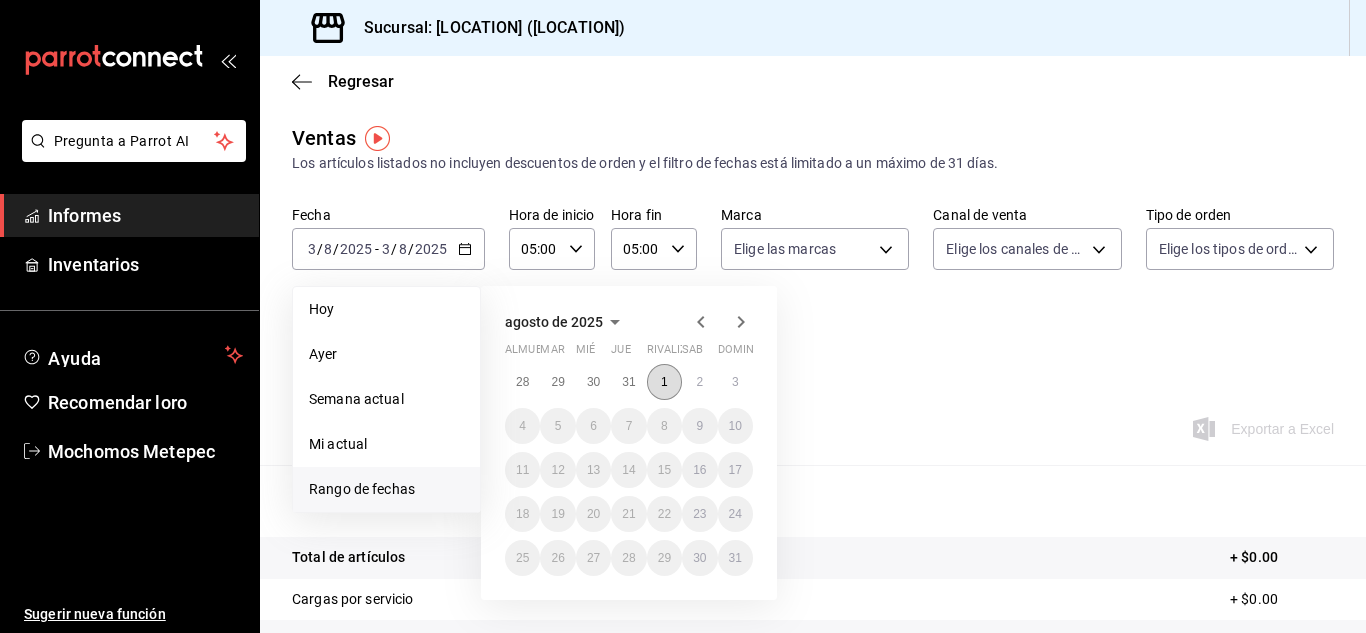 click on "1" at bounding box center [664, 382] 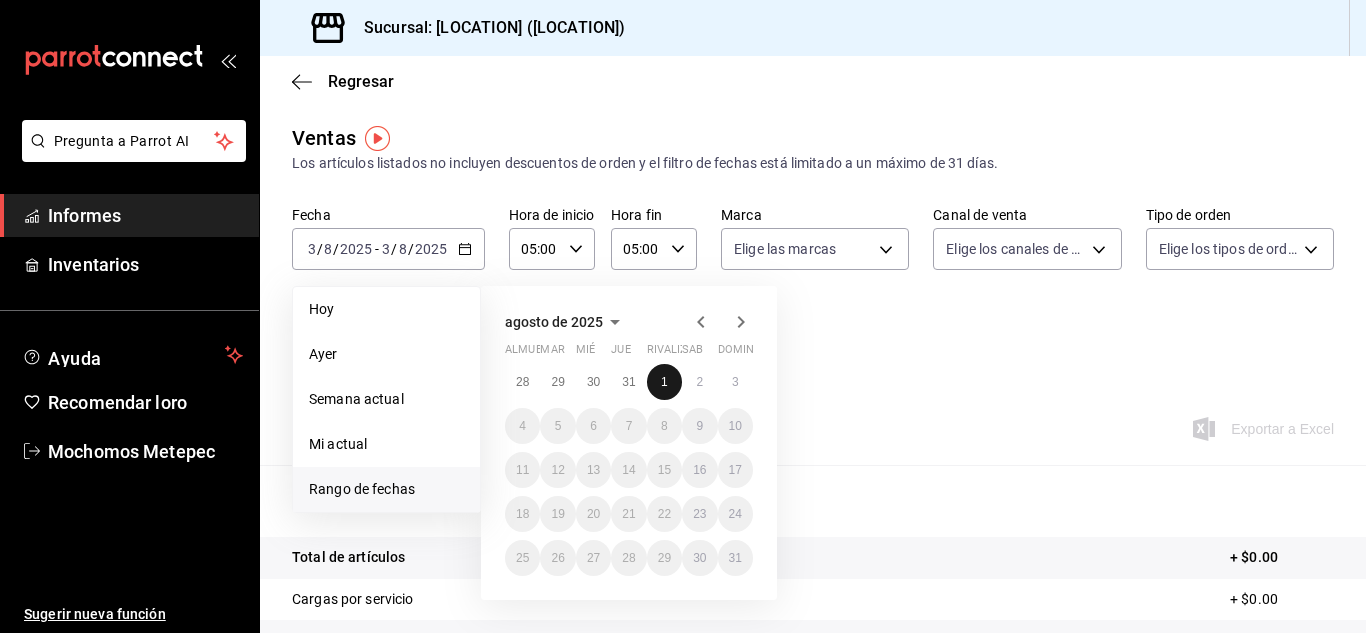 click on "1" at bounding box center [664, 382] 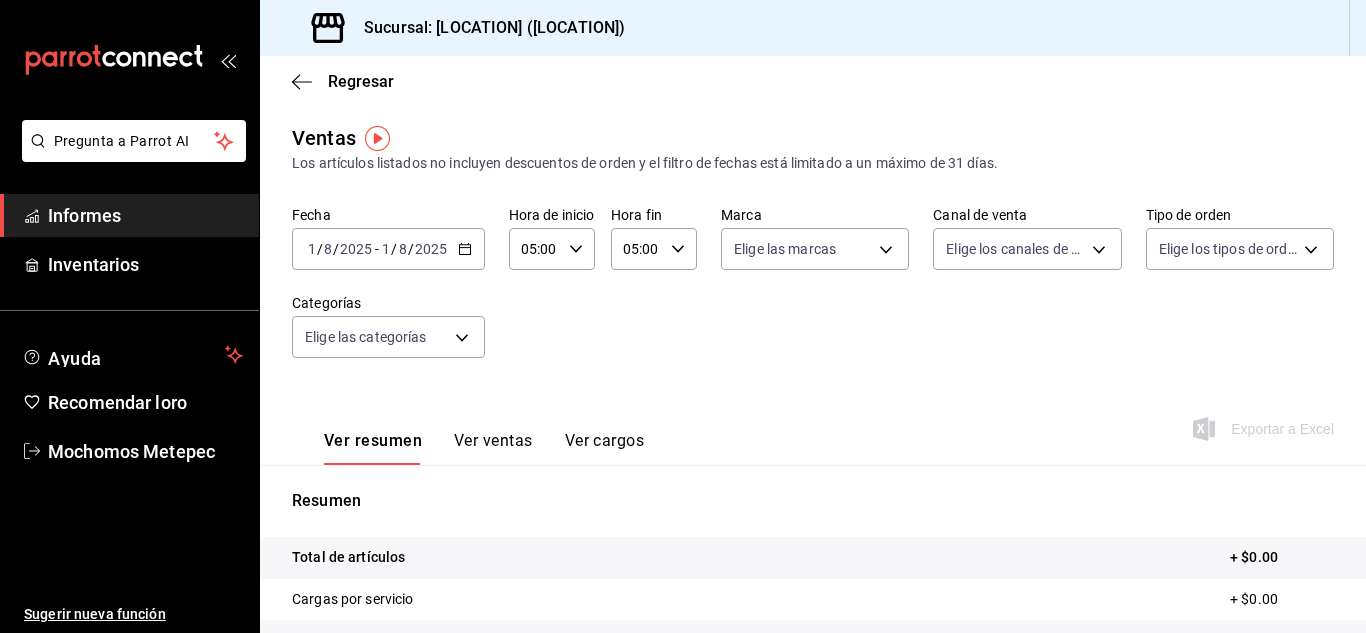 click 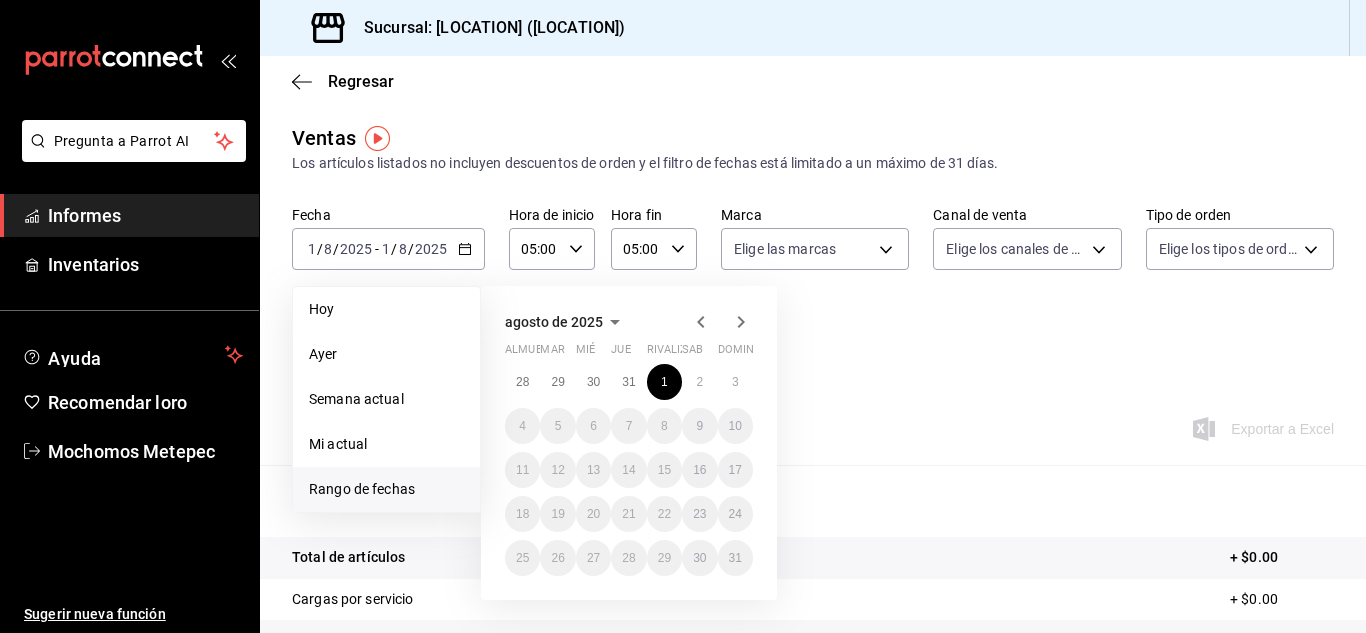 click on "Rango de fechas" at bounding box center [362, 489] 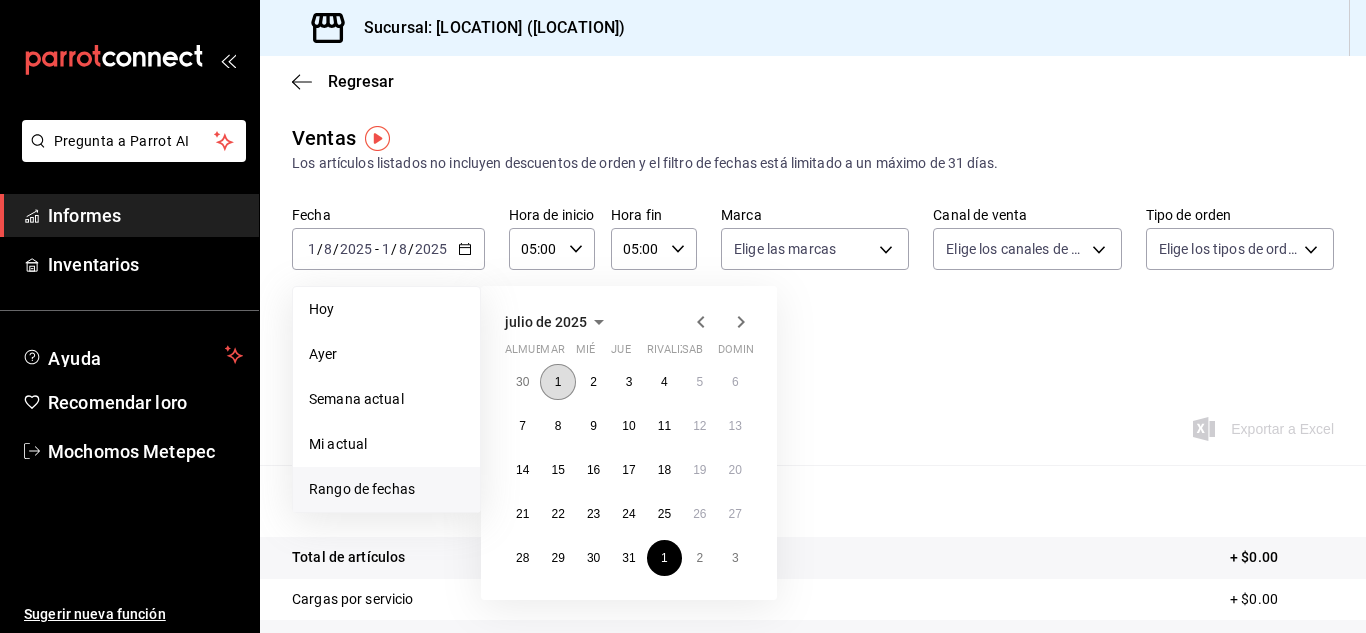click on "1" at bounding box center [558, 382] 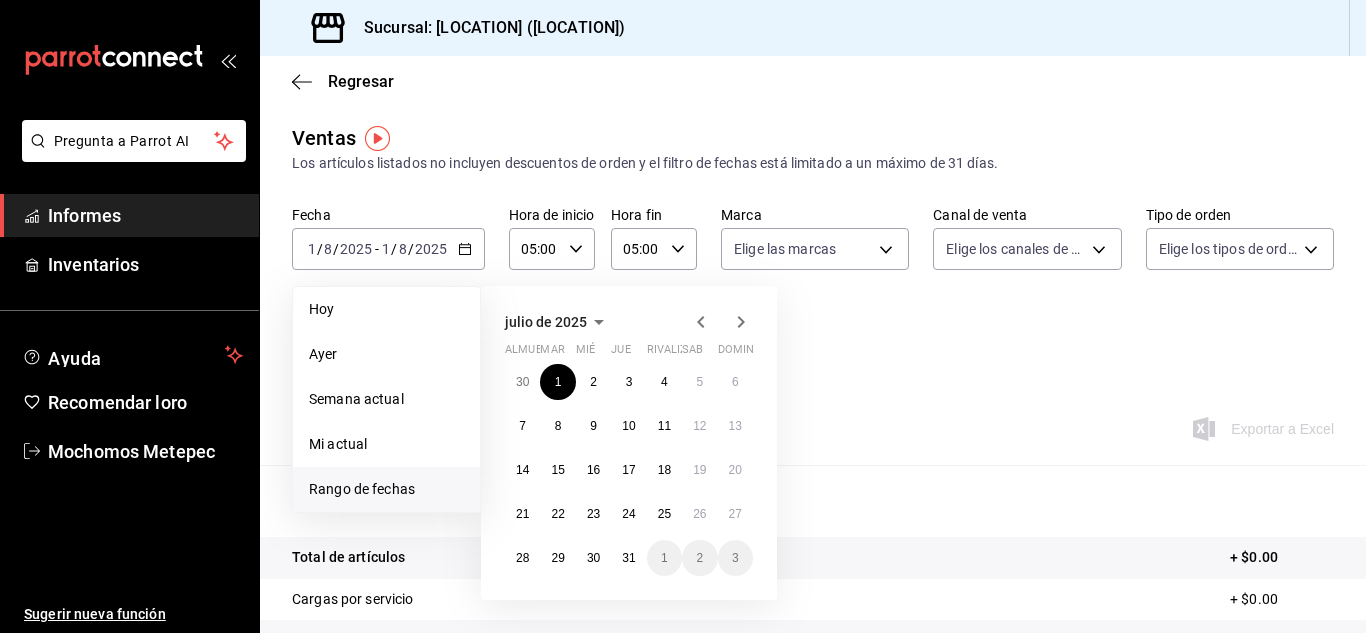 click 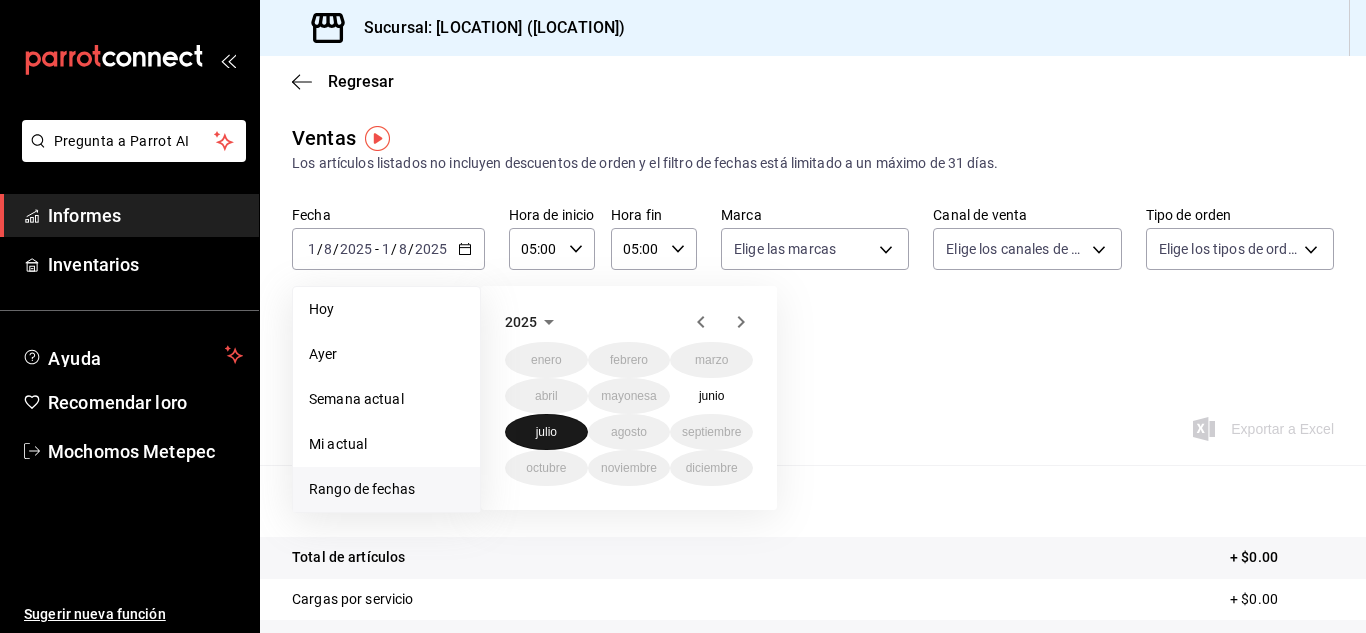 click on "julio" at bounding box center [546, 432] 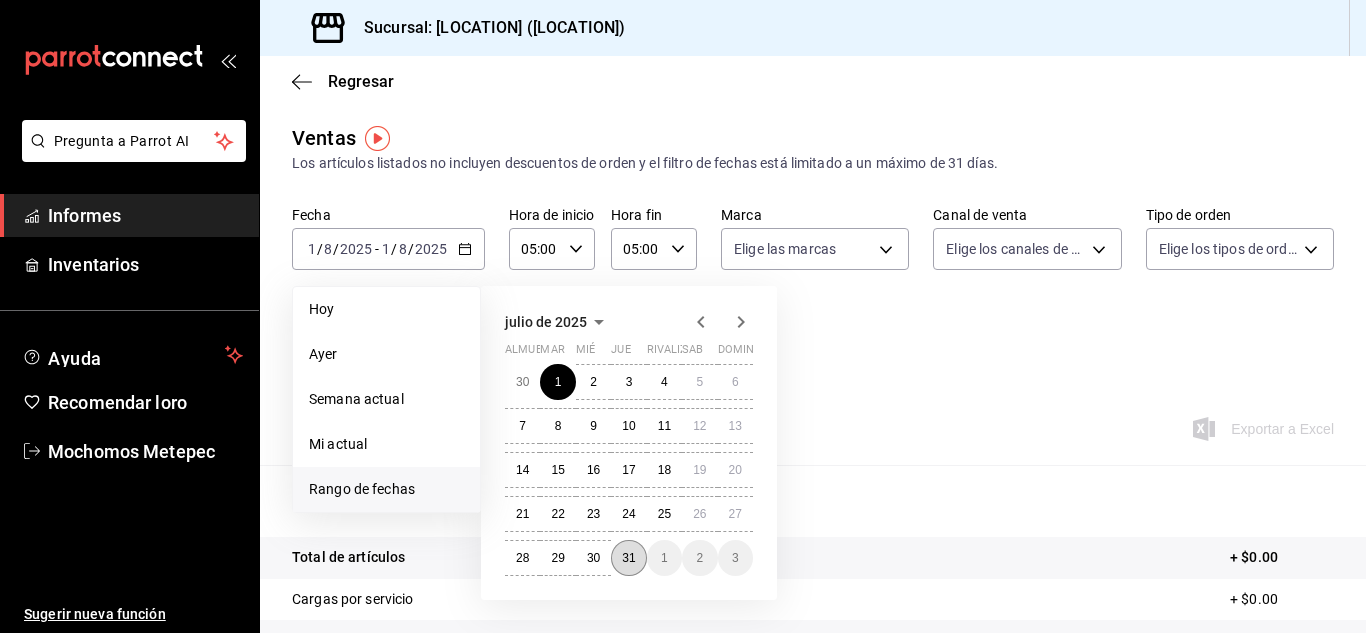 click on "31" at bounding box center (628, 558) 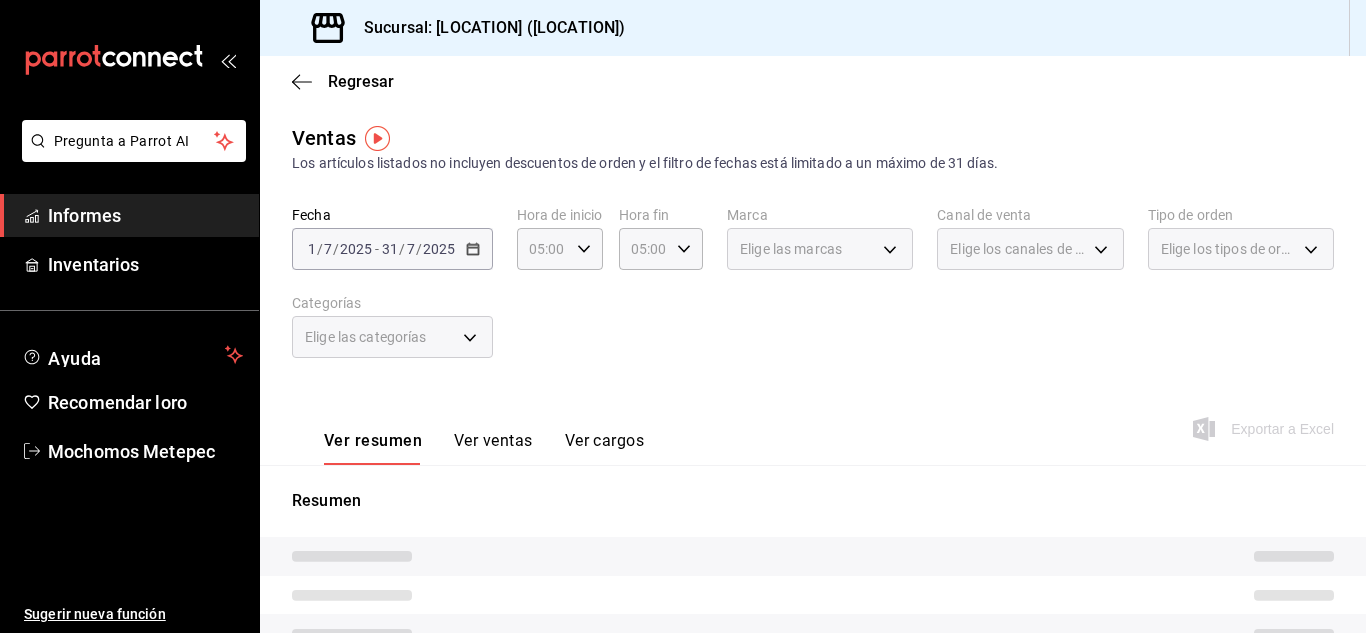 click on "2025-07-01 1 / 7 / 2025 - 2025-07-31 31 / 7 / 2025" at bounding box center (392, 249) 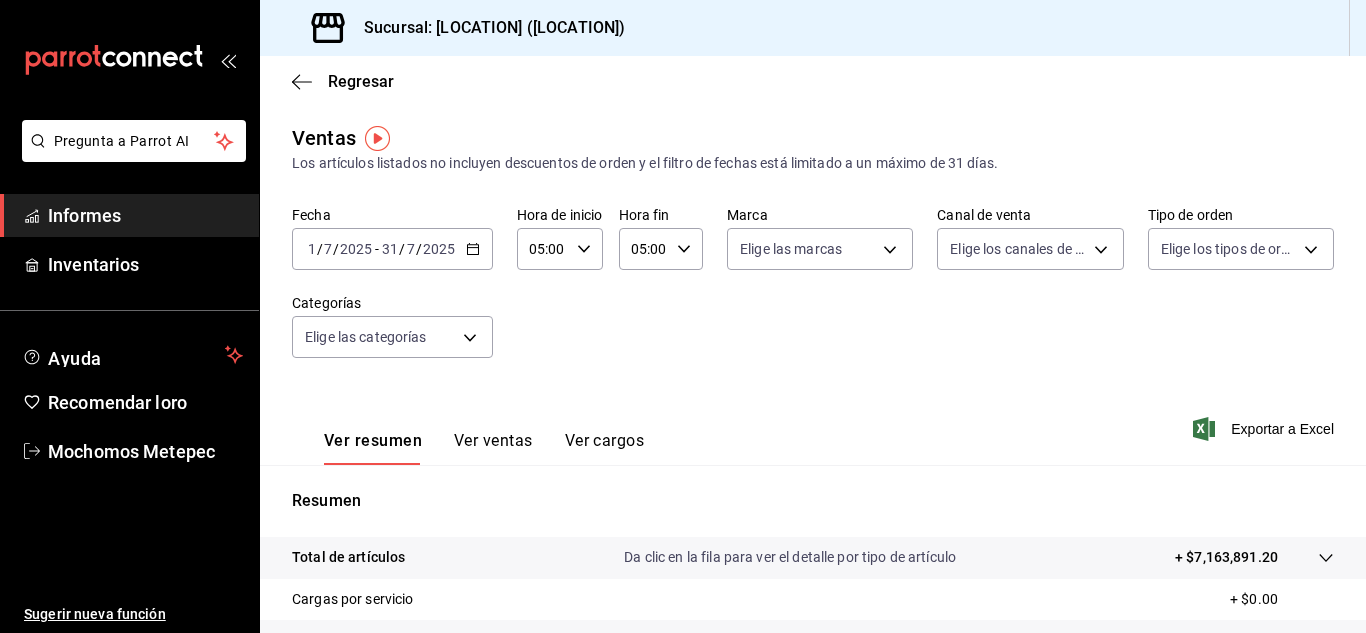 click 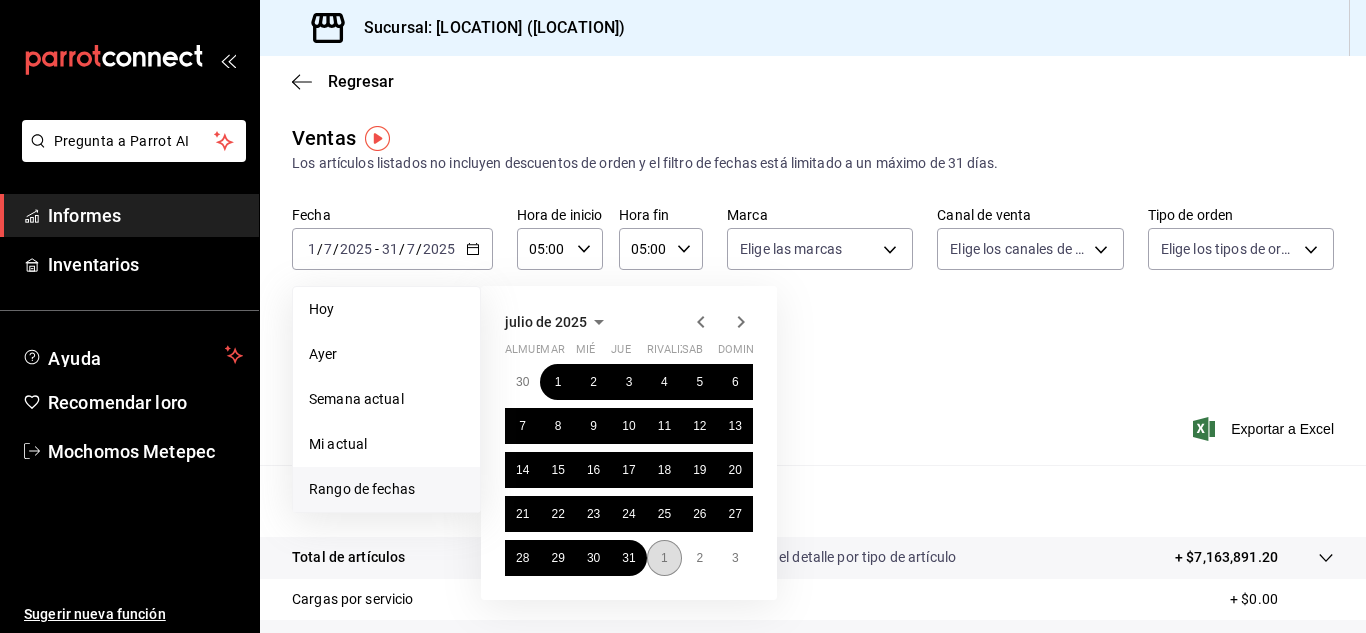 click on "1" at bounding box center (664, 558) 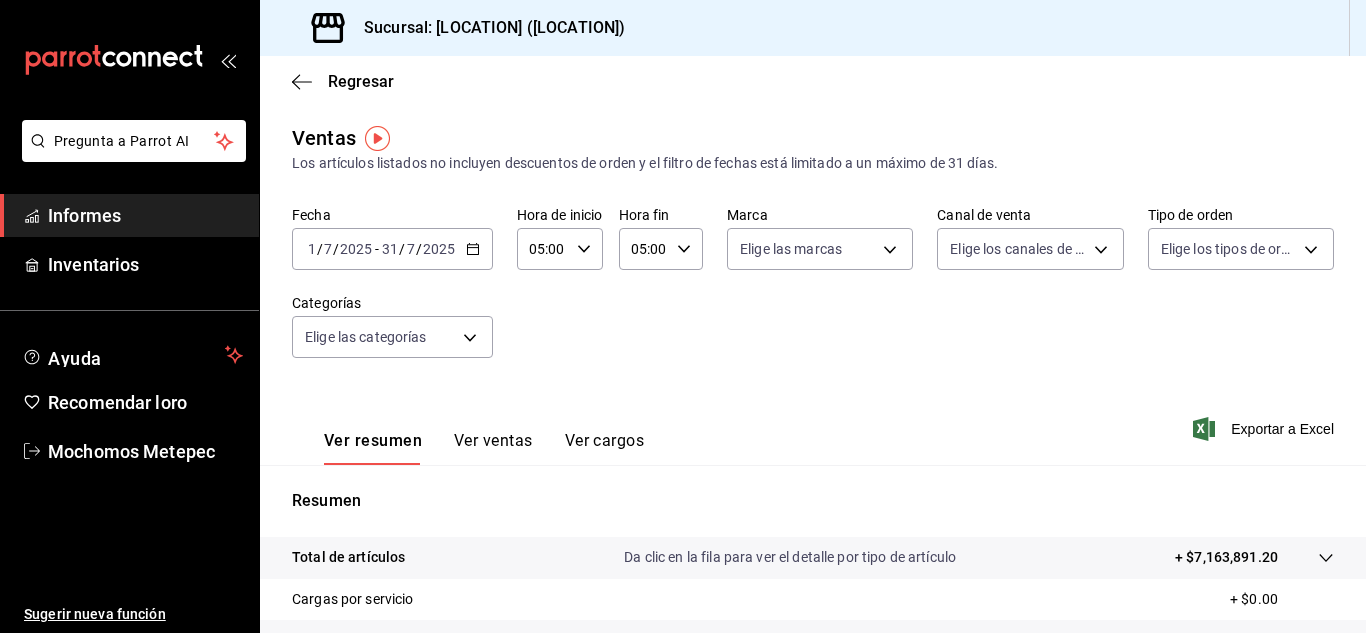 click 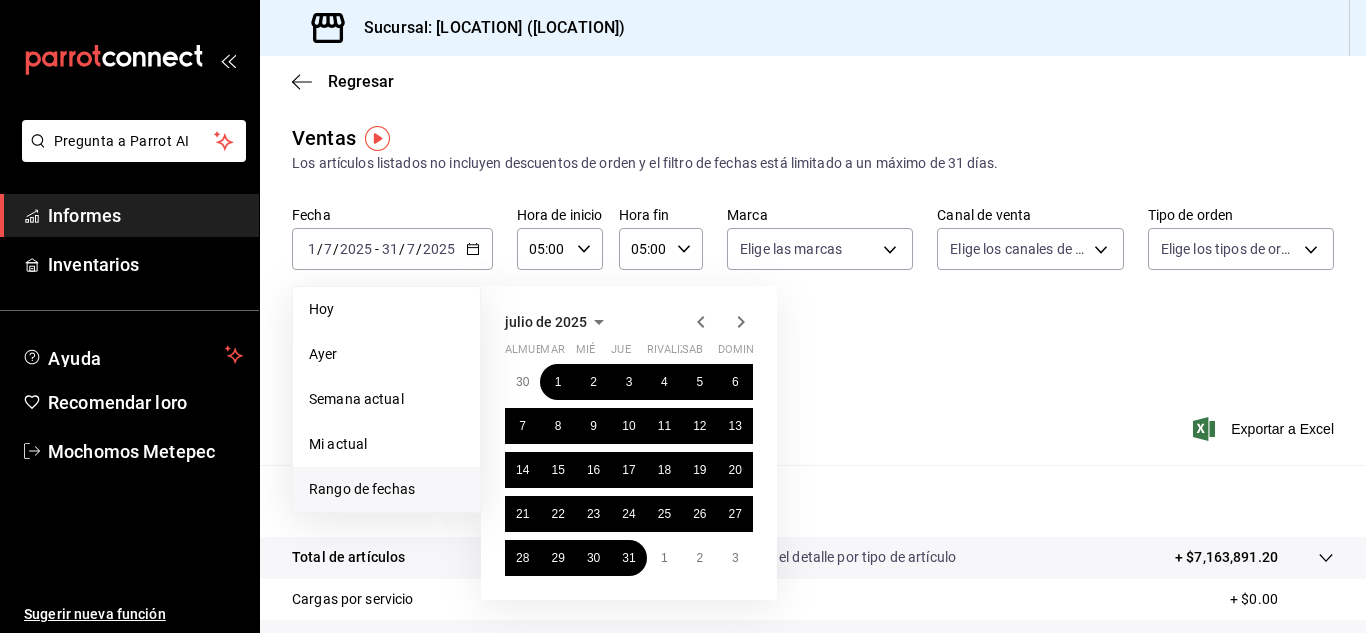 click on "Rango de fechas" at bounding box center [362, 489] 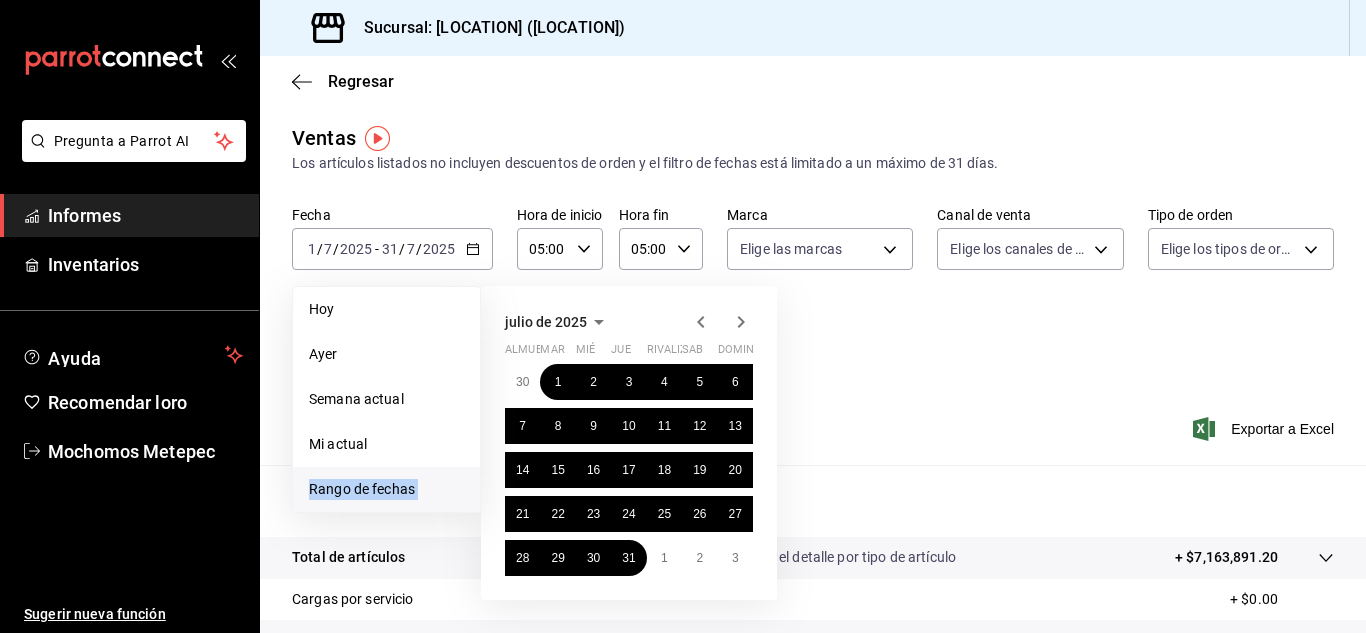 click on "Rango de fechas" at bounding box center [362, 489] 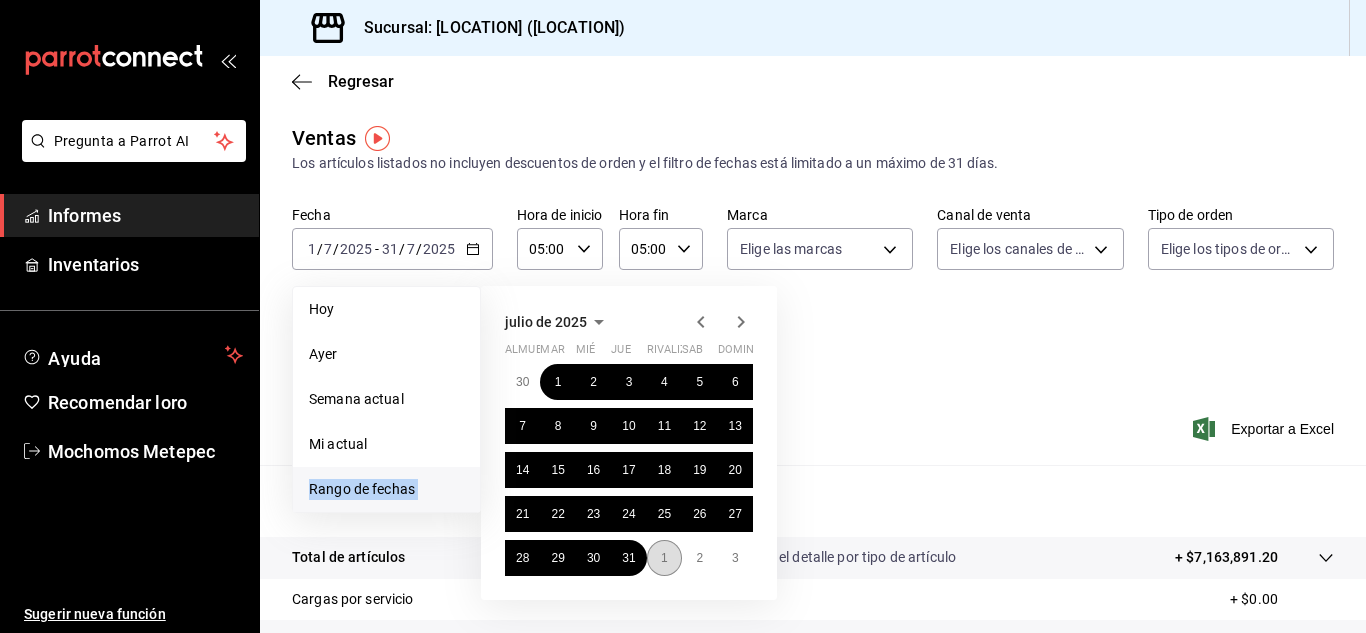 click on "1" at bounding box center (664, 558) 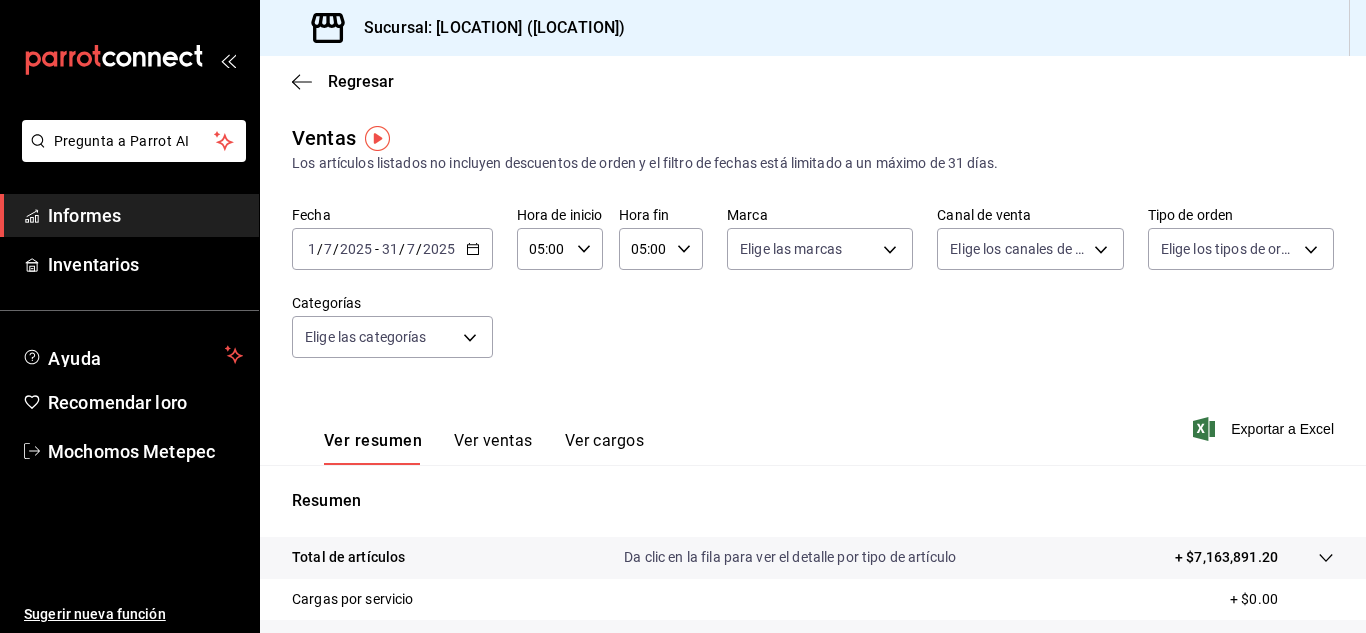click 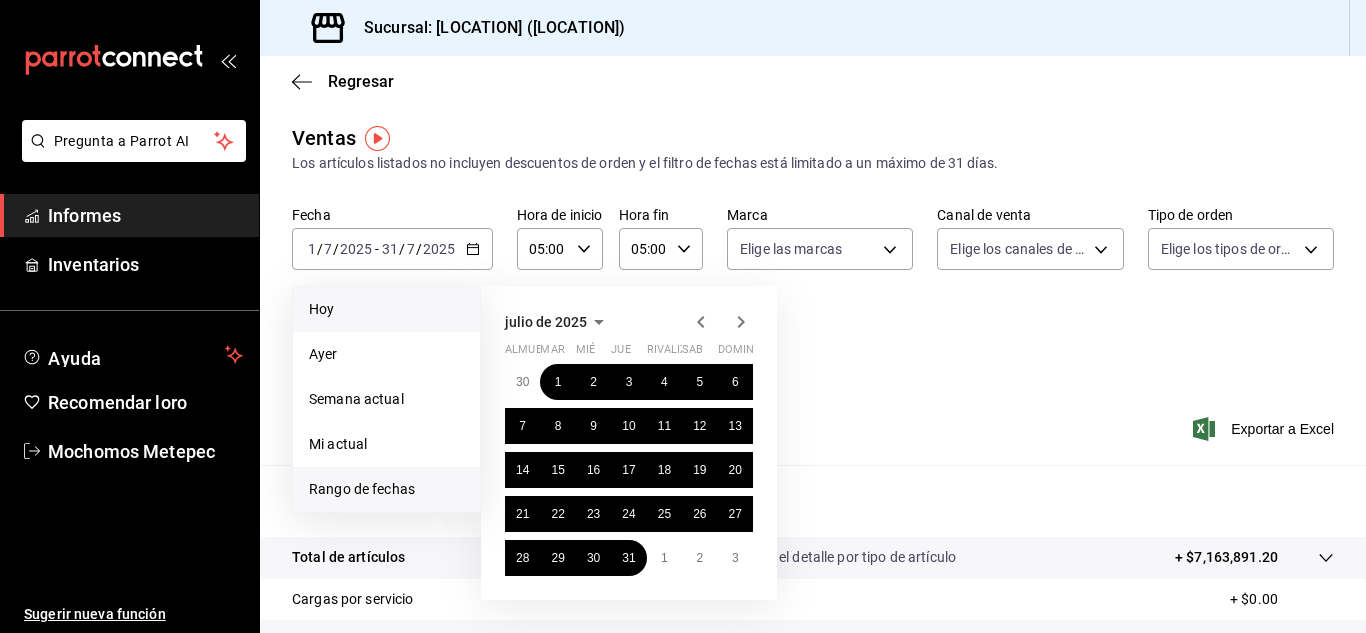 click on "Hoy" at bounding box center (321, 309) 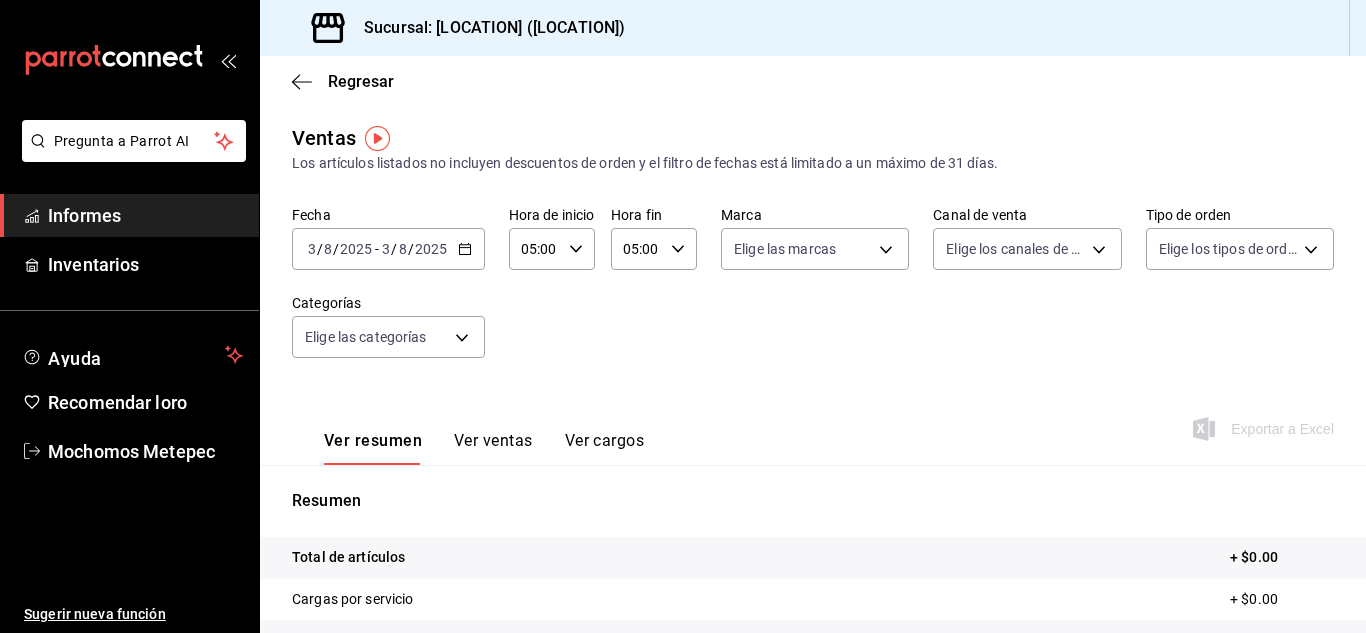 click 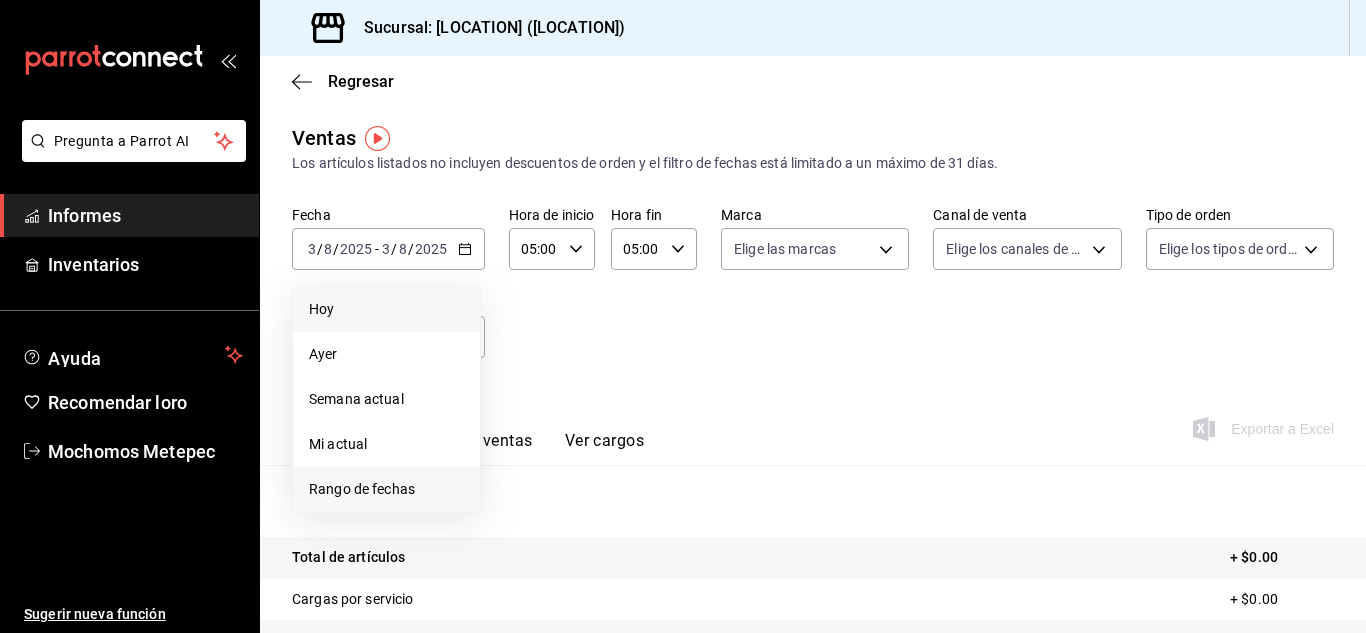 click on "Rango de fechas" at bounding box center [362, 489] 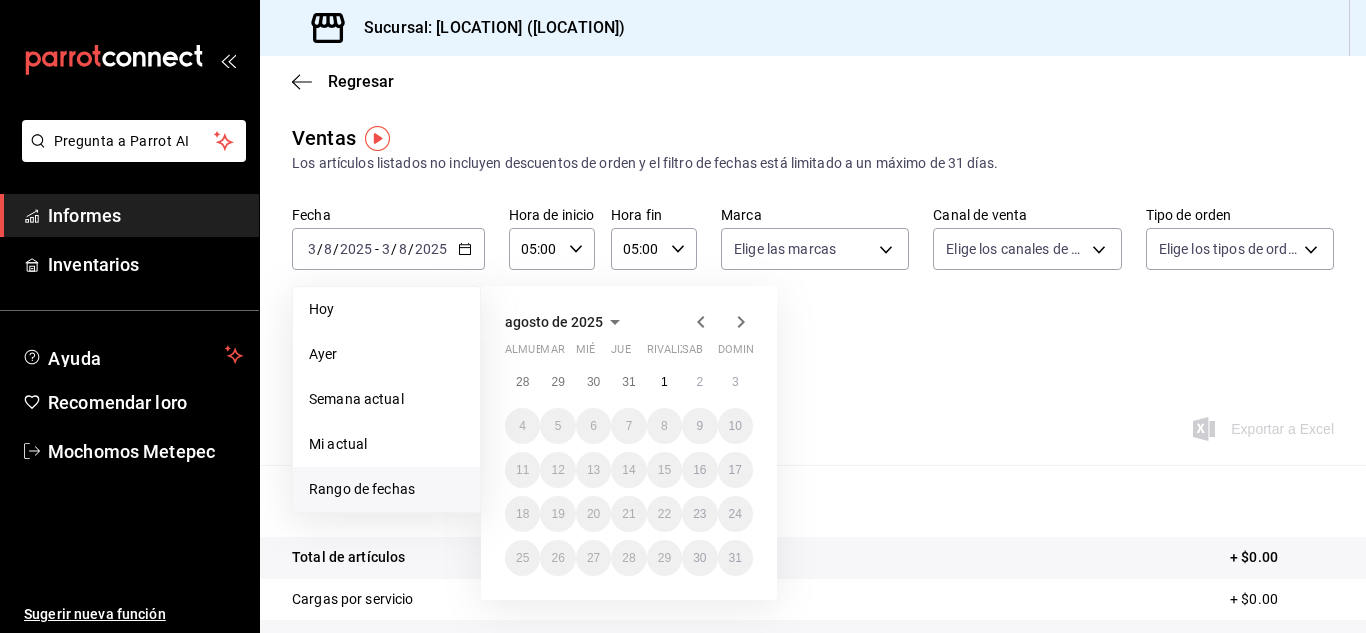 click on "Rango de fechas" at bounding box center [362, 489] 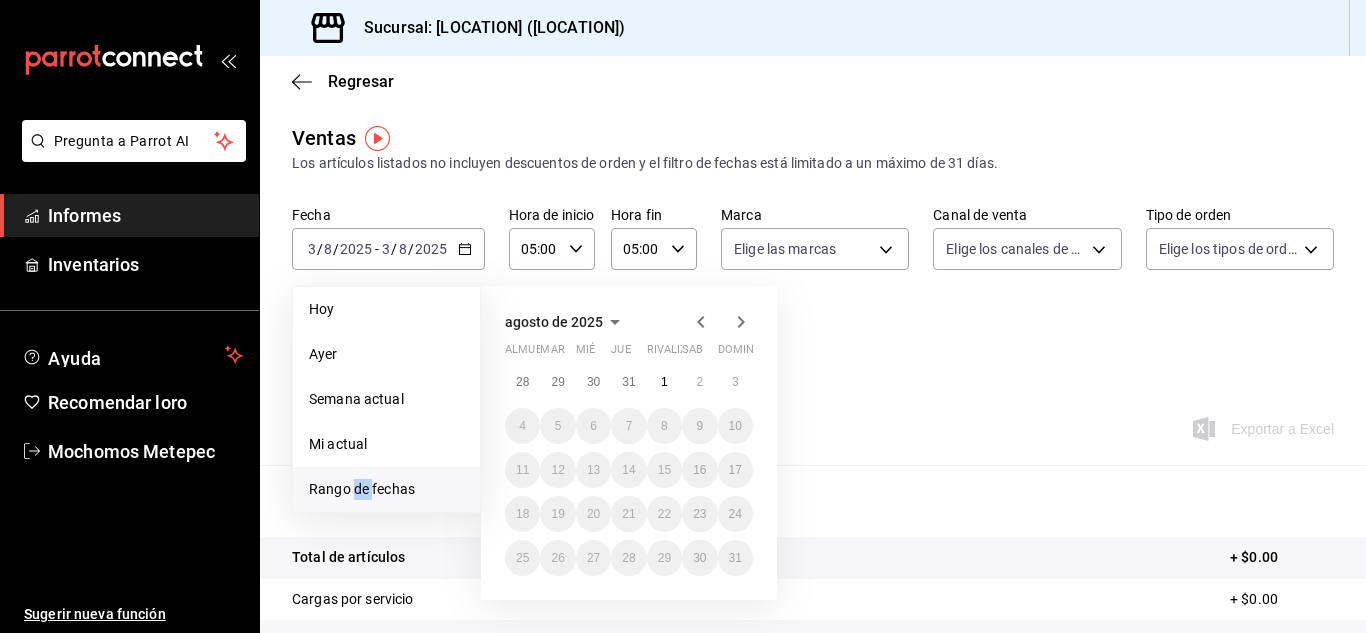 click on "Rango de fechas" at bounding box center [362, 489] 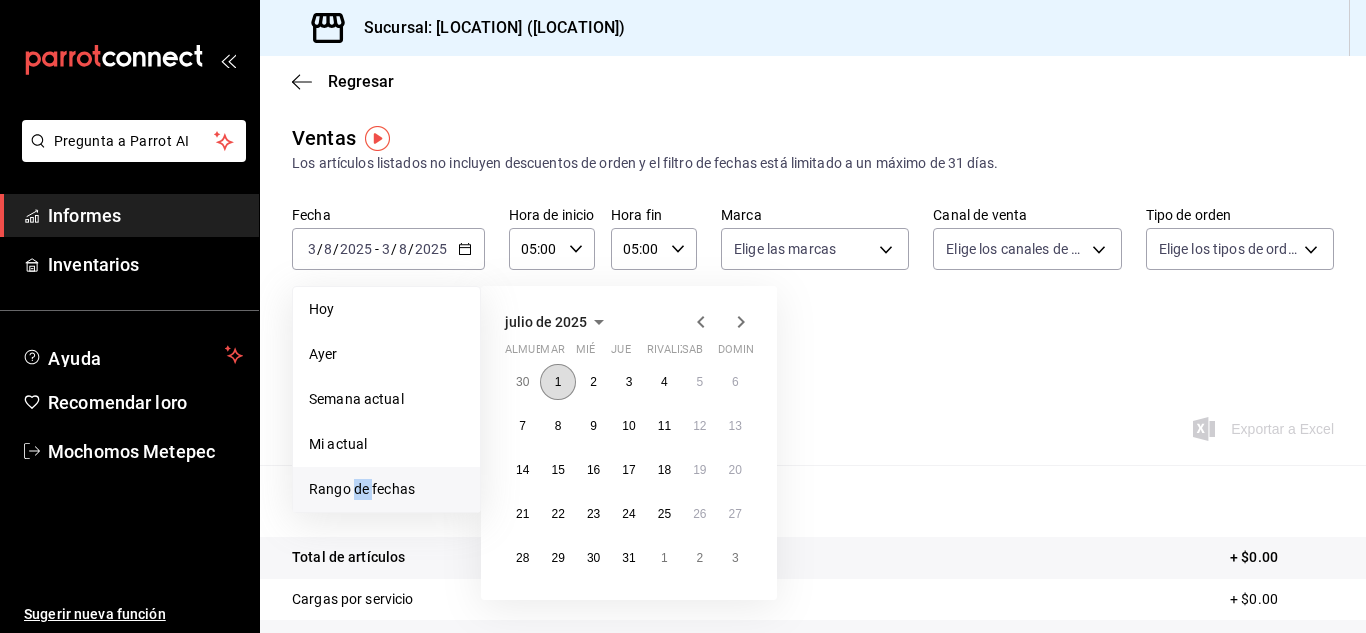 click on "1" at bounding box center (557, 382) 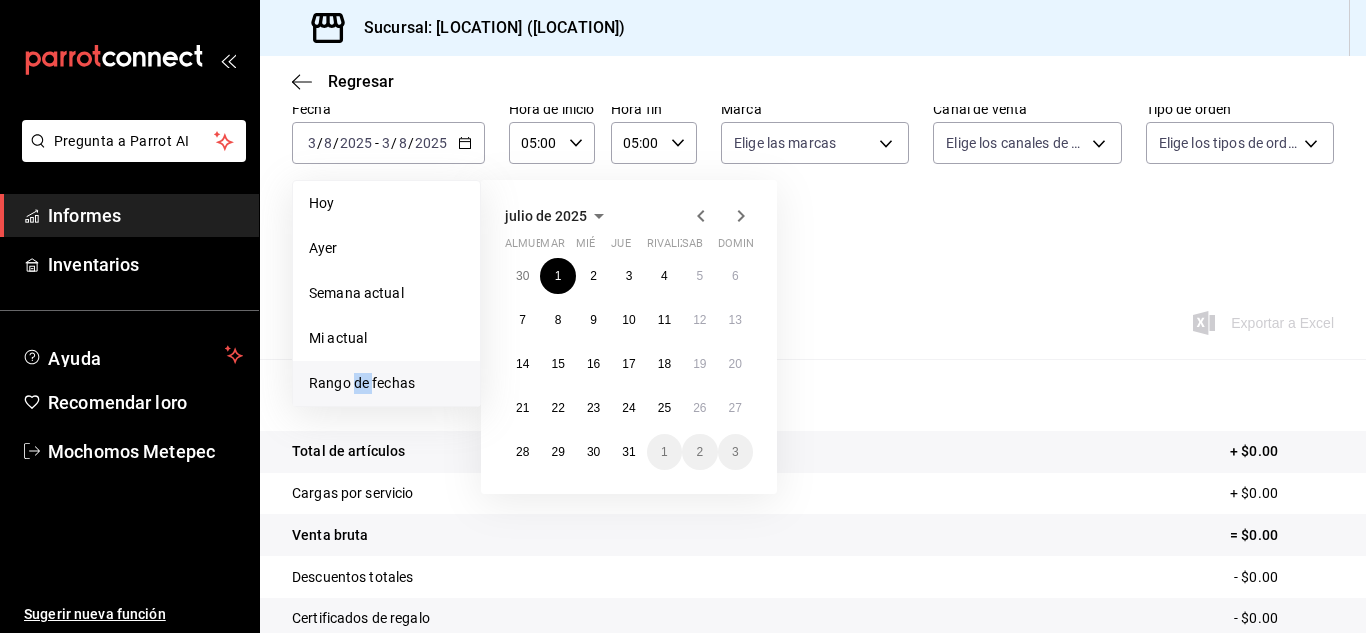 scroll, scrollTop: 104, scrollLeft: 0, axis: vertical 